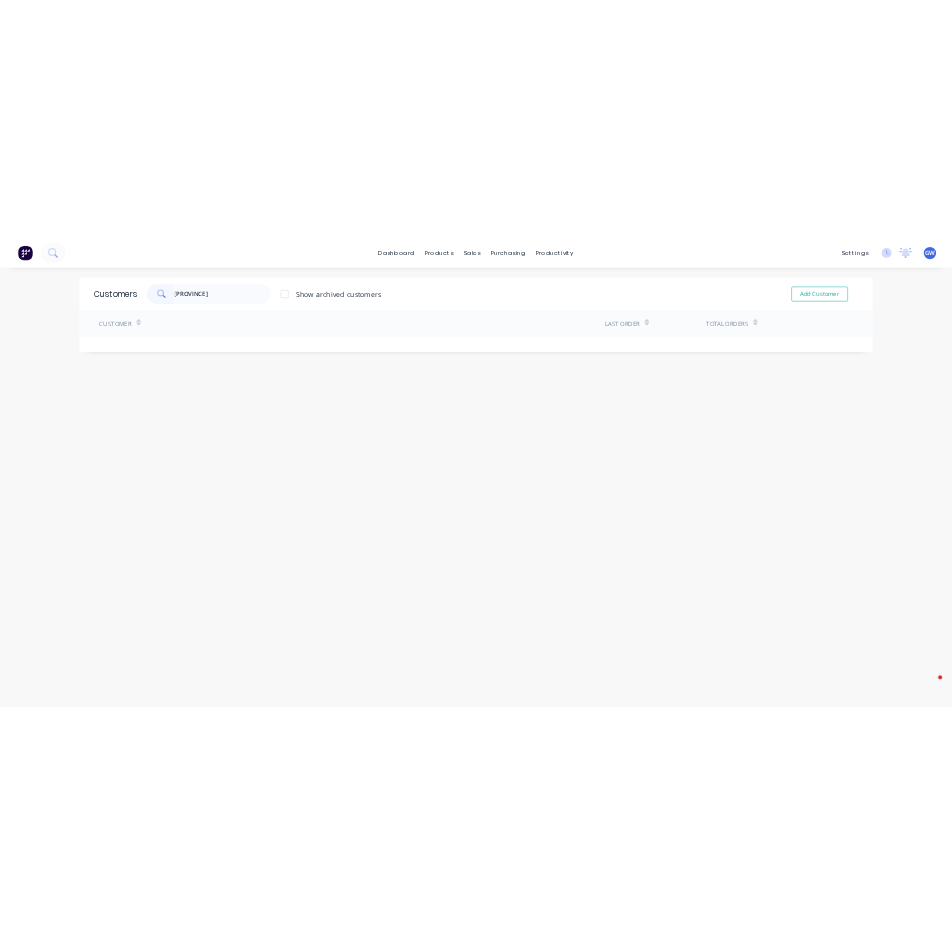 scroll, scrollTop: 0, scrollLeft: 0, axis: both 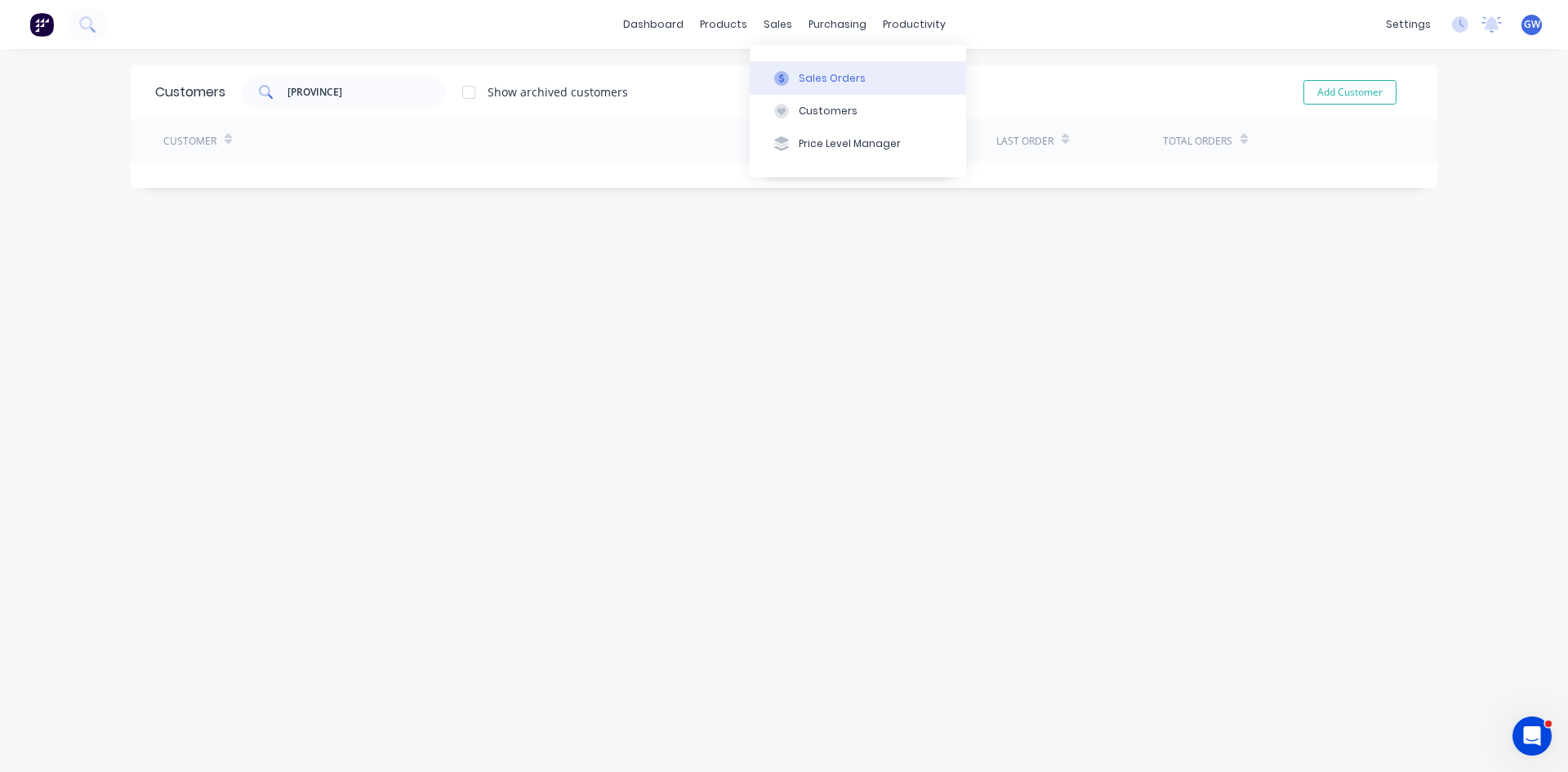 click on "Sales Orders" at bounding box center [832, 78] 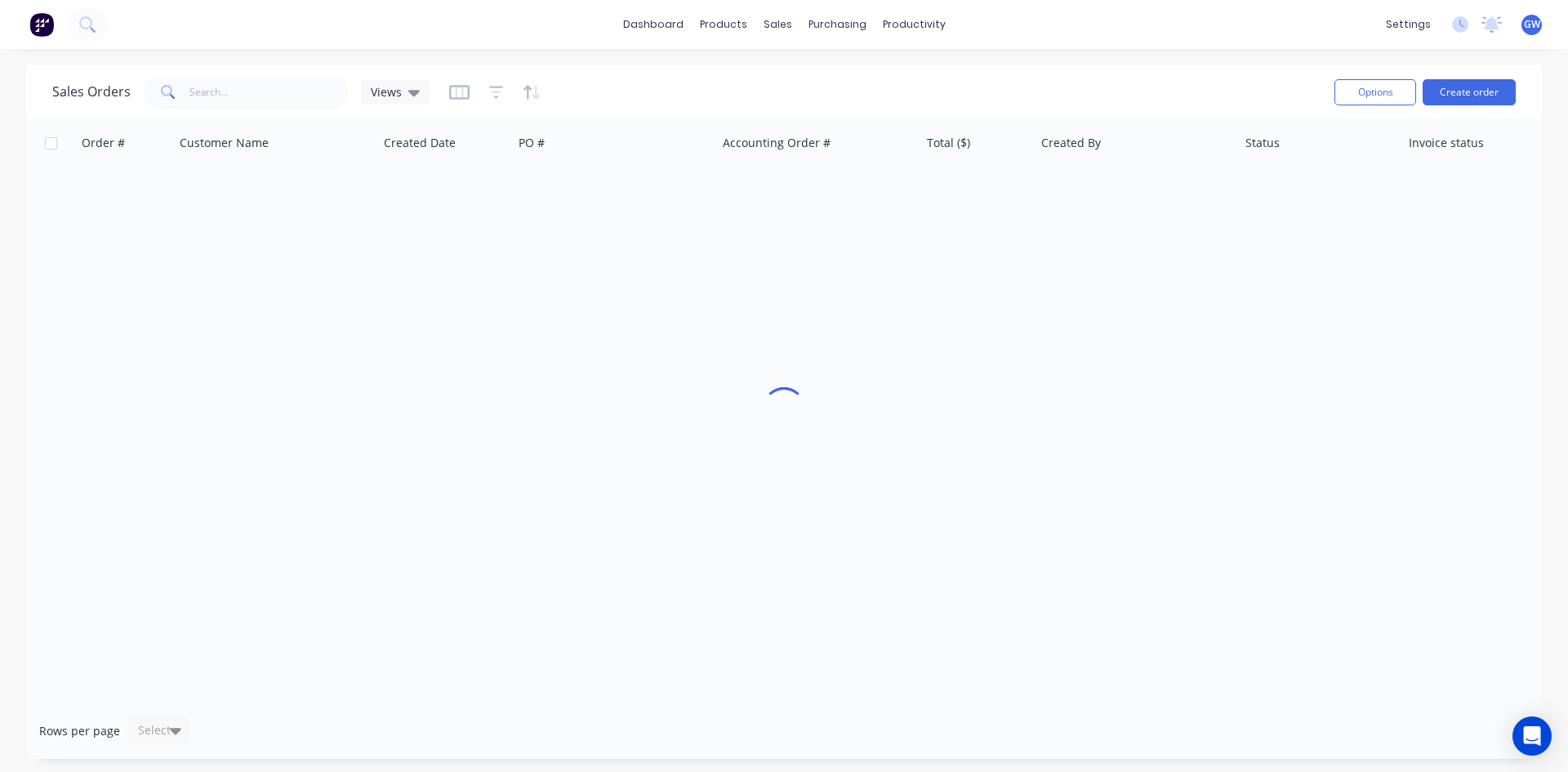 scroll, scrollTop: 0, scrollLeft: 0, axis: both 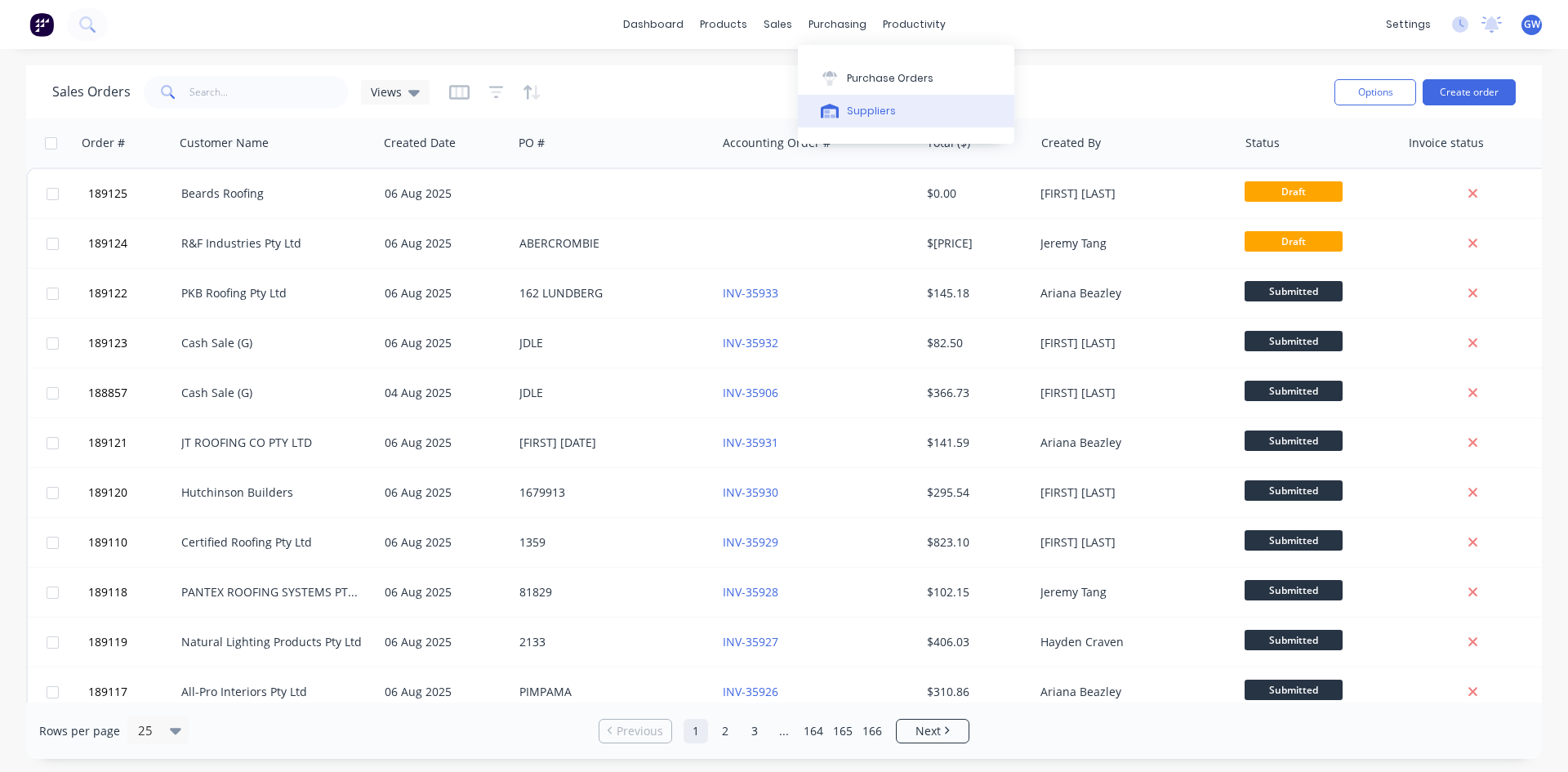 click on "Suppliers" at bounding box center [871, 111] 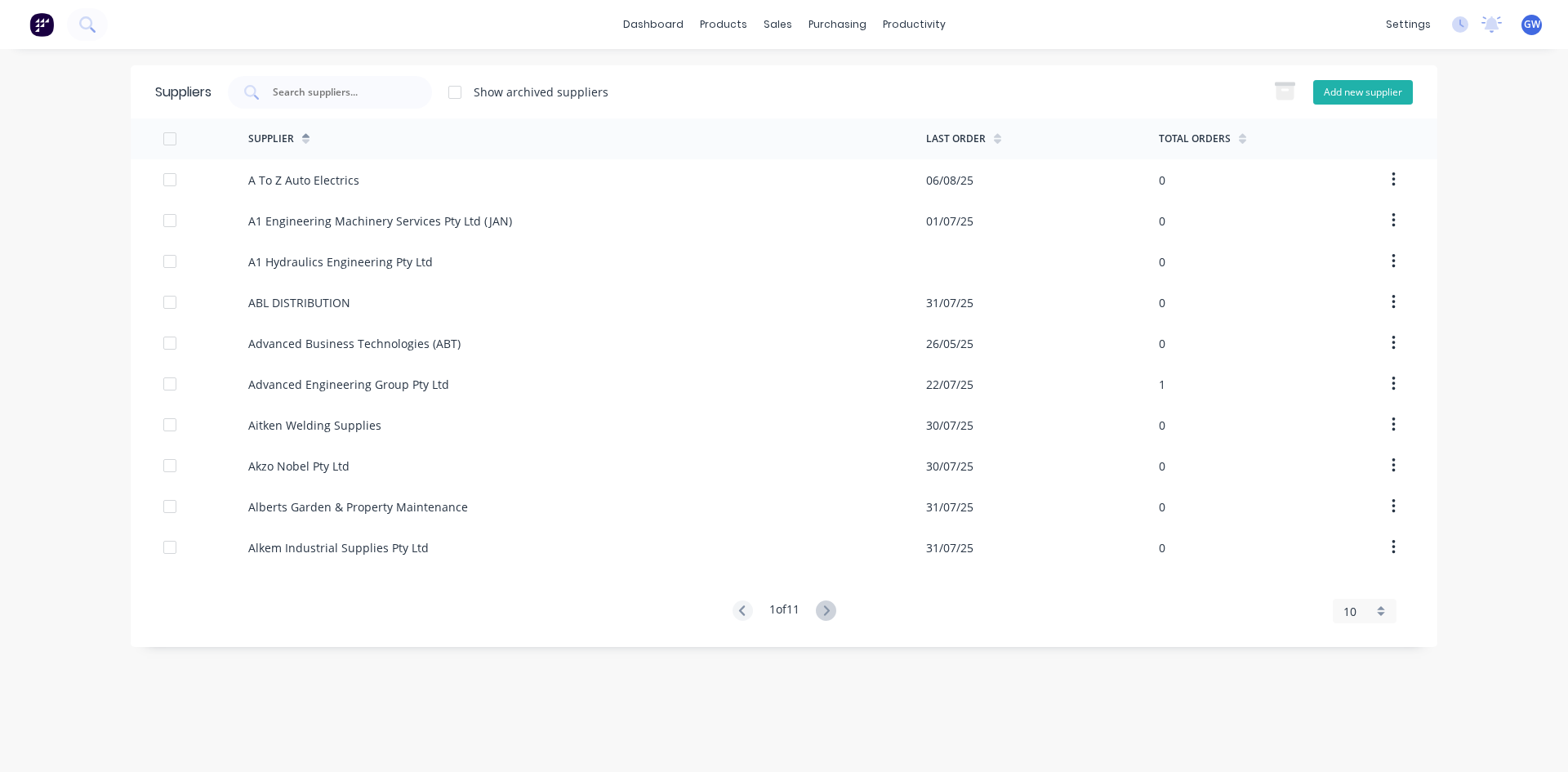 click on "Add new supplier" at bounding box center [1363, 92] 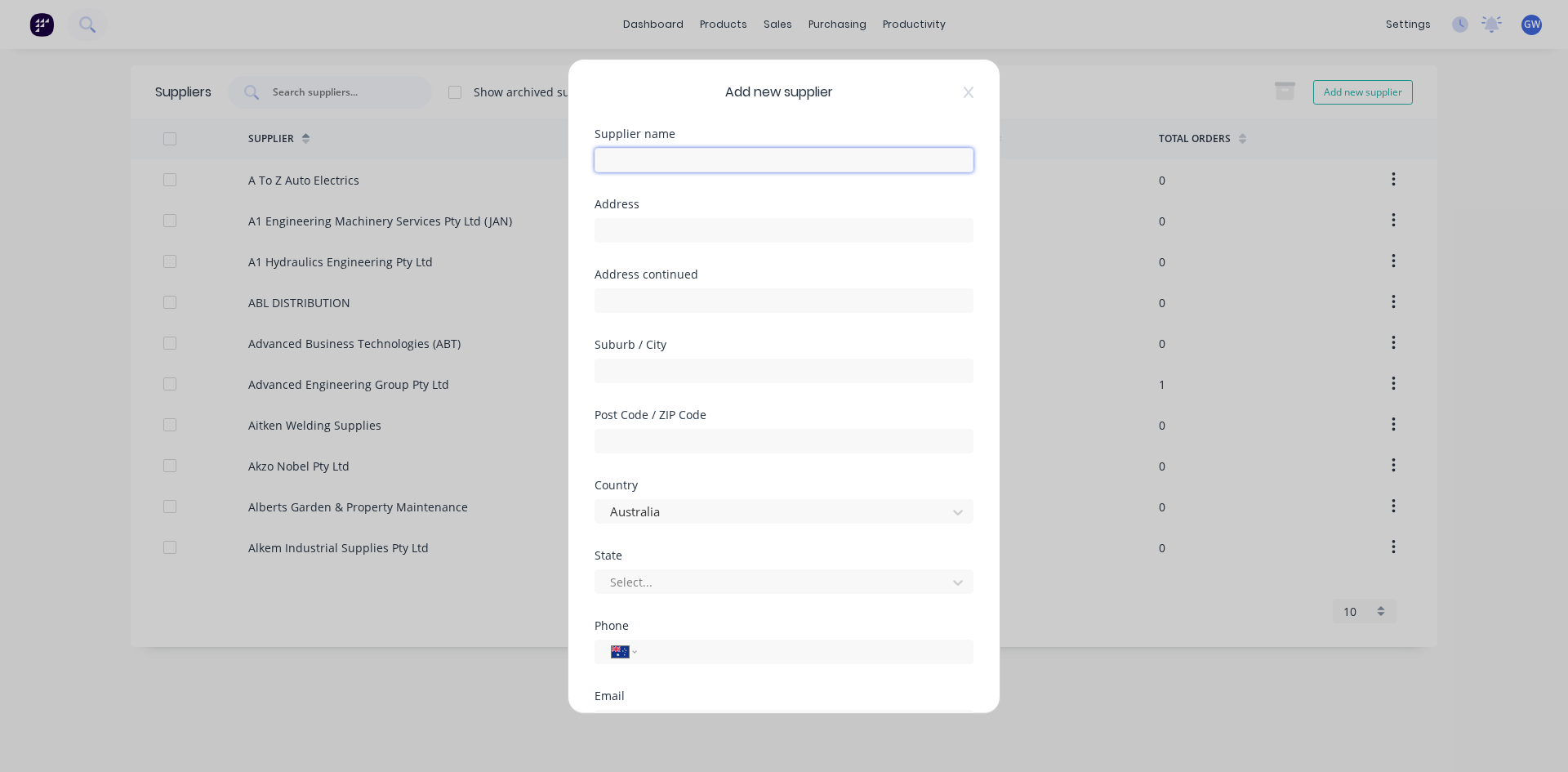click at bounding box center [784, 160] 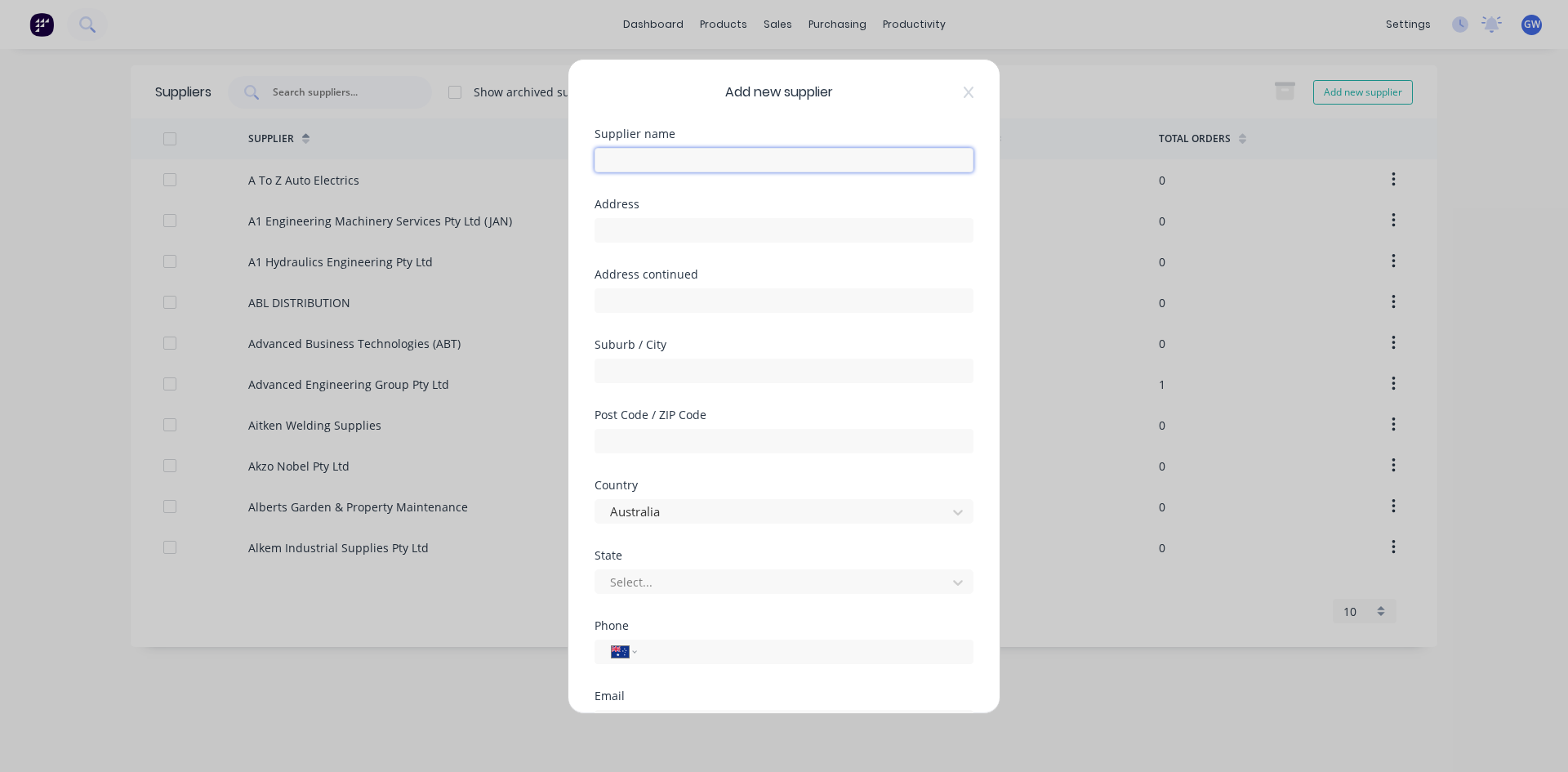 type on "H" 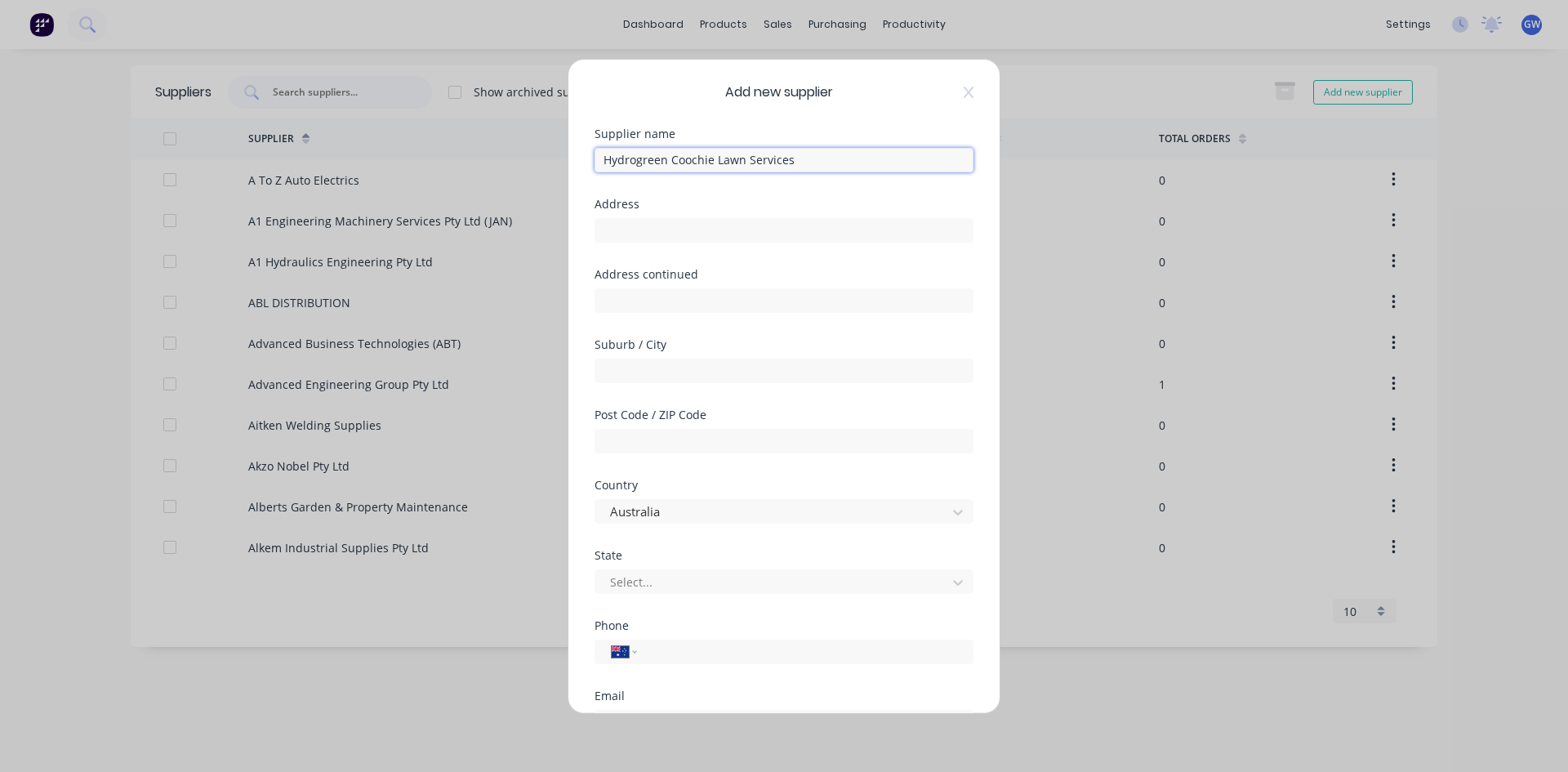 type on "Hydrogreen Coochie Lawn Services" 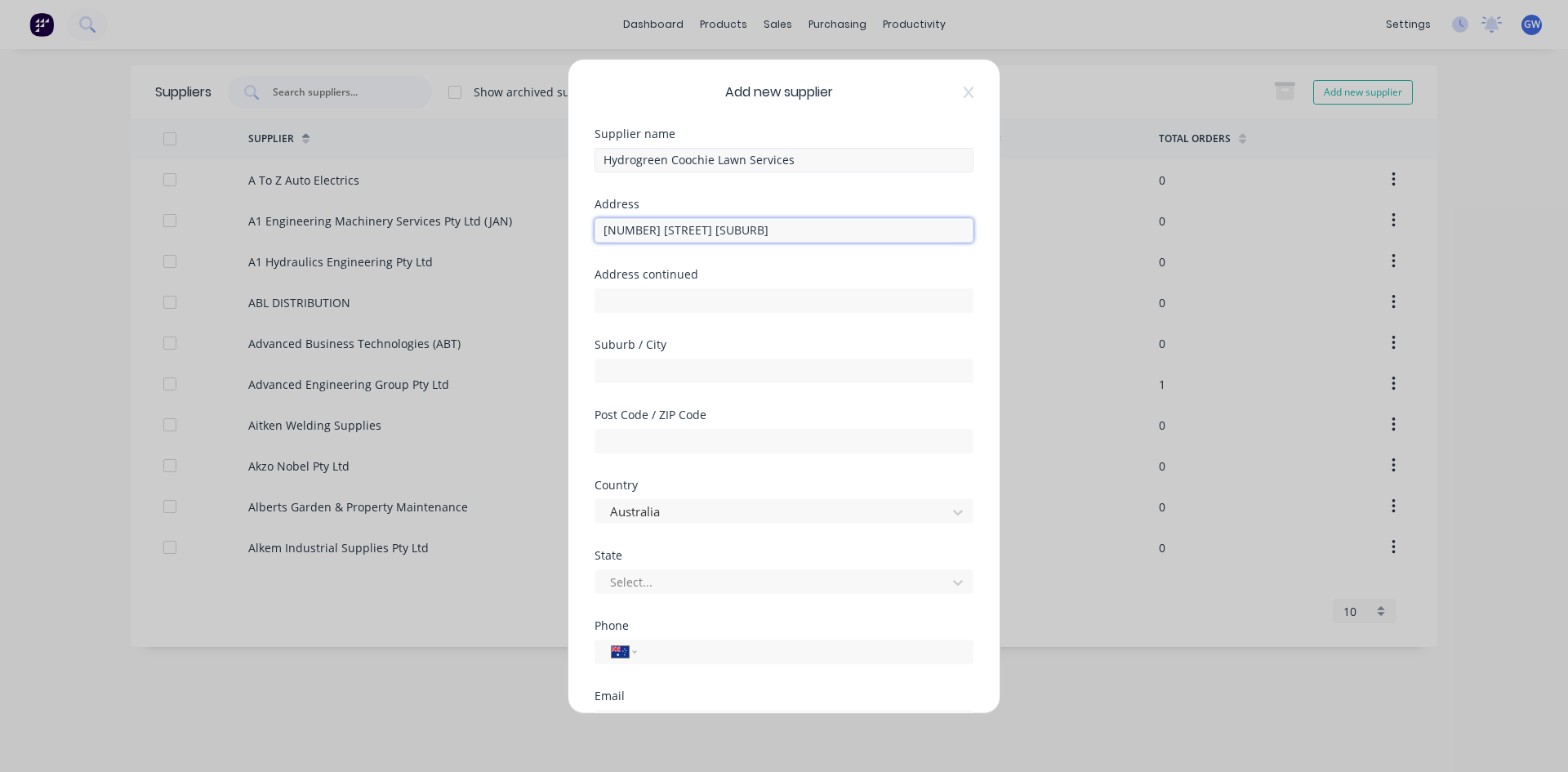 type on "[NUMBER] [STREET] [SUBURB]" 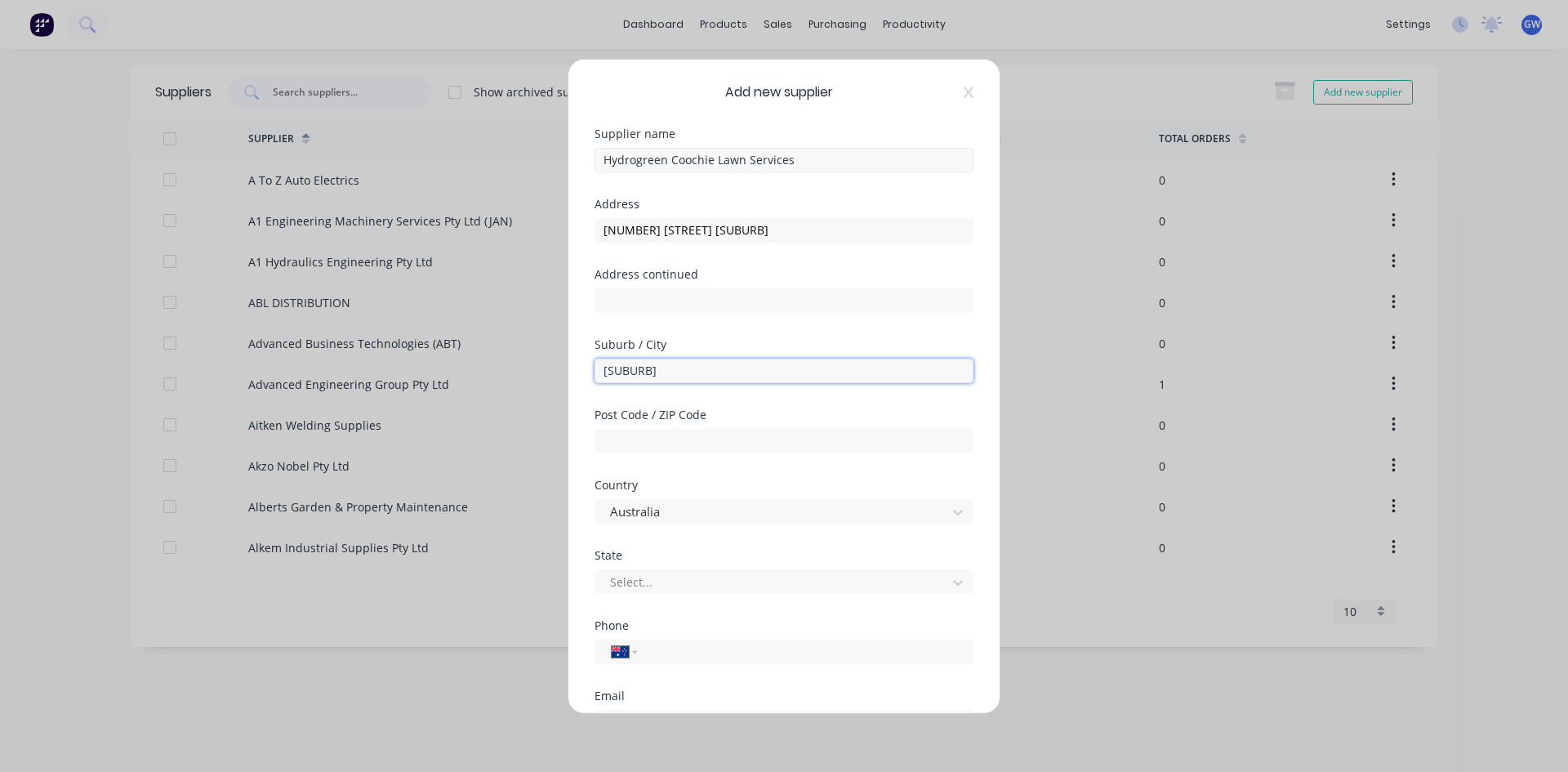 type on "[SUBURB]" 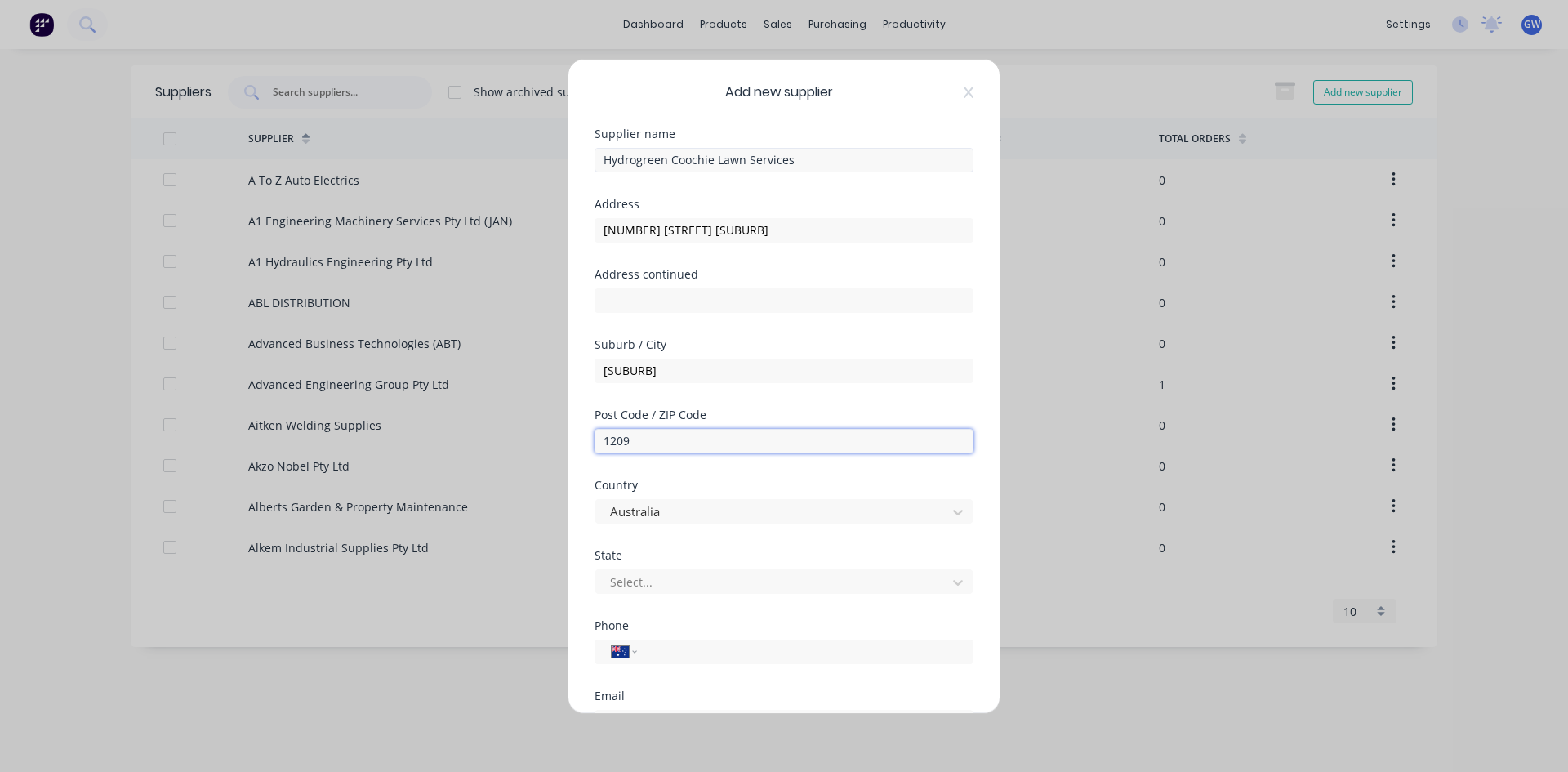 type on "1209" 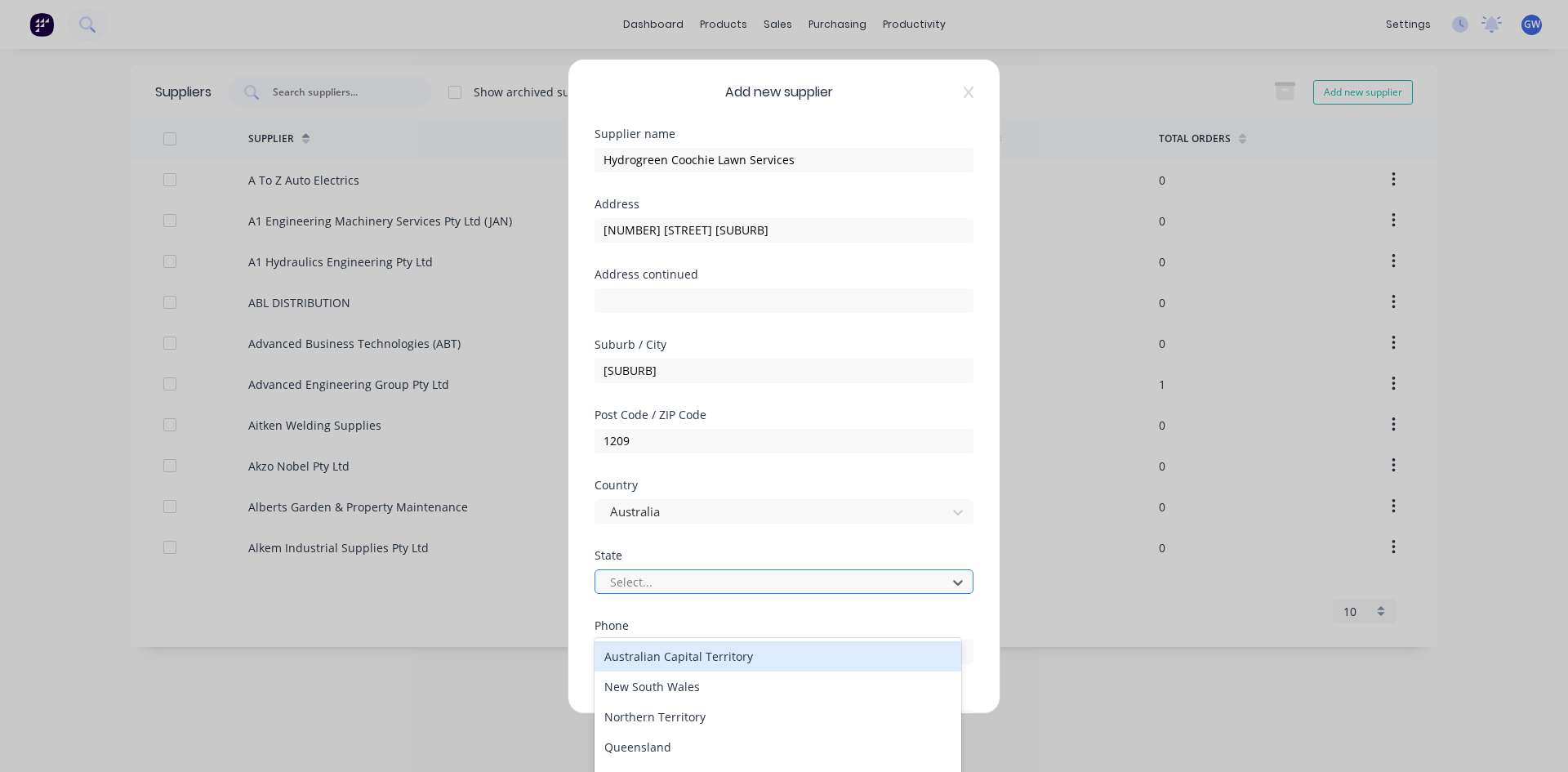 click at bounding box center (773, 582) 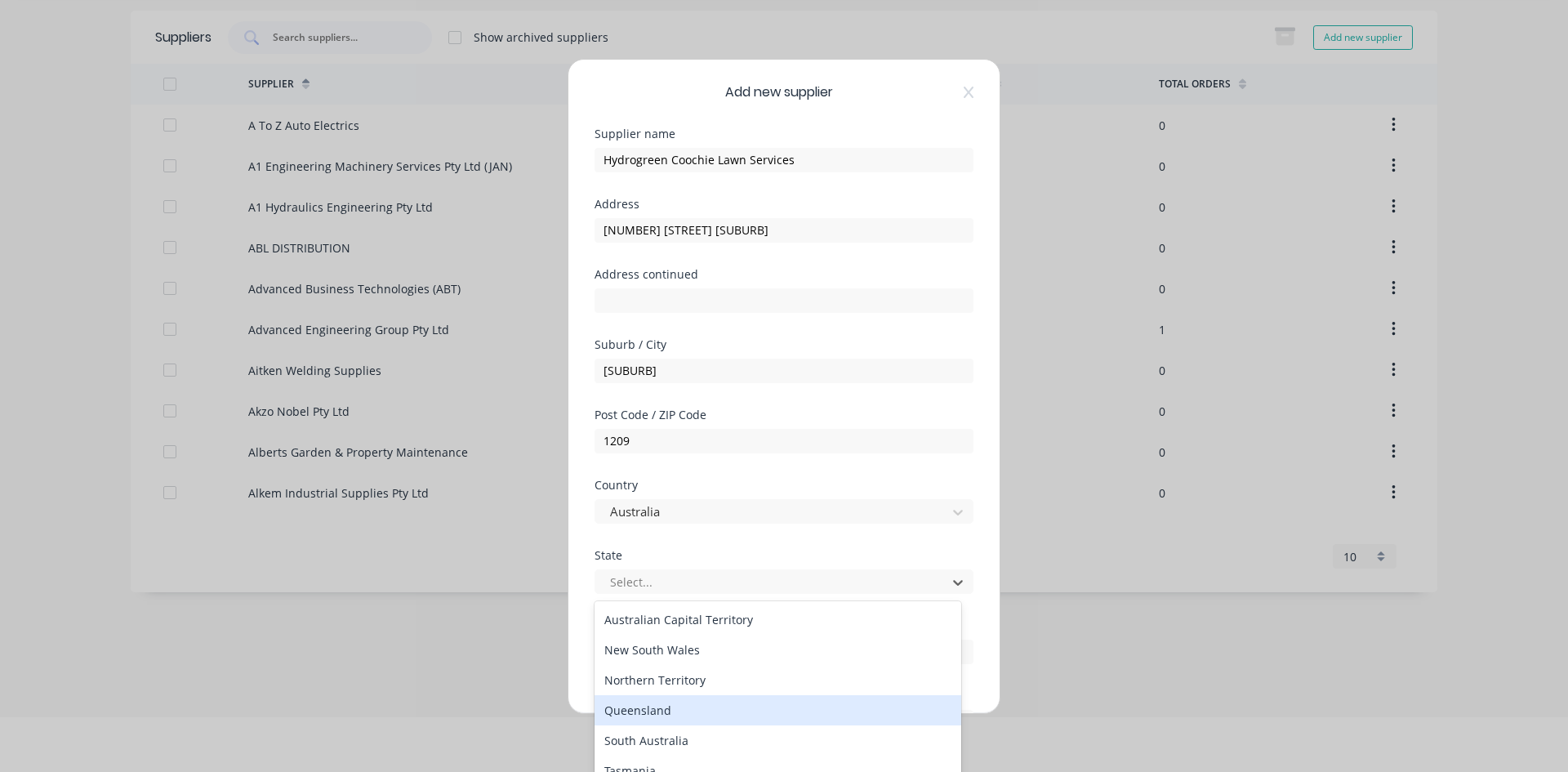 scroll, scrollTop: 56, scrollLeft: 0, axis: vertical 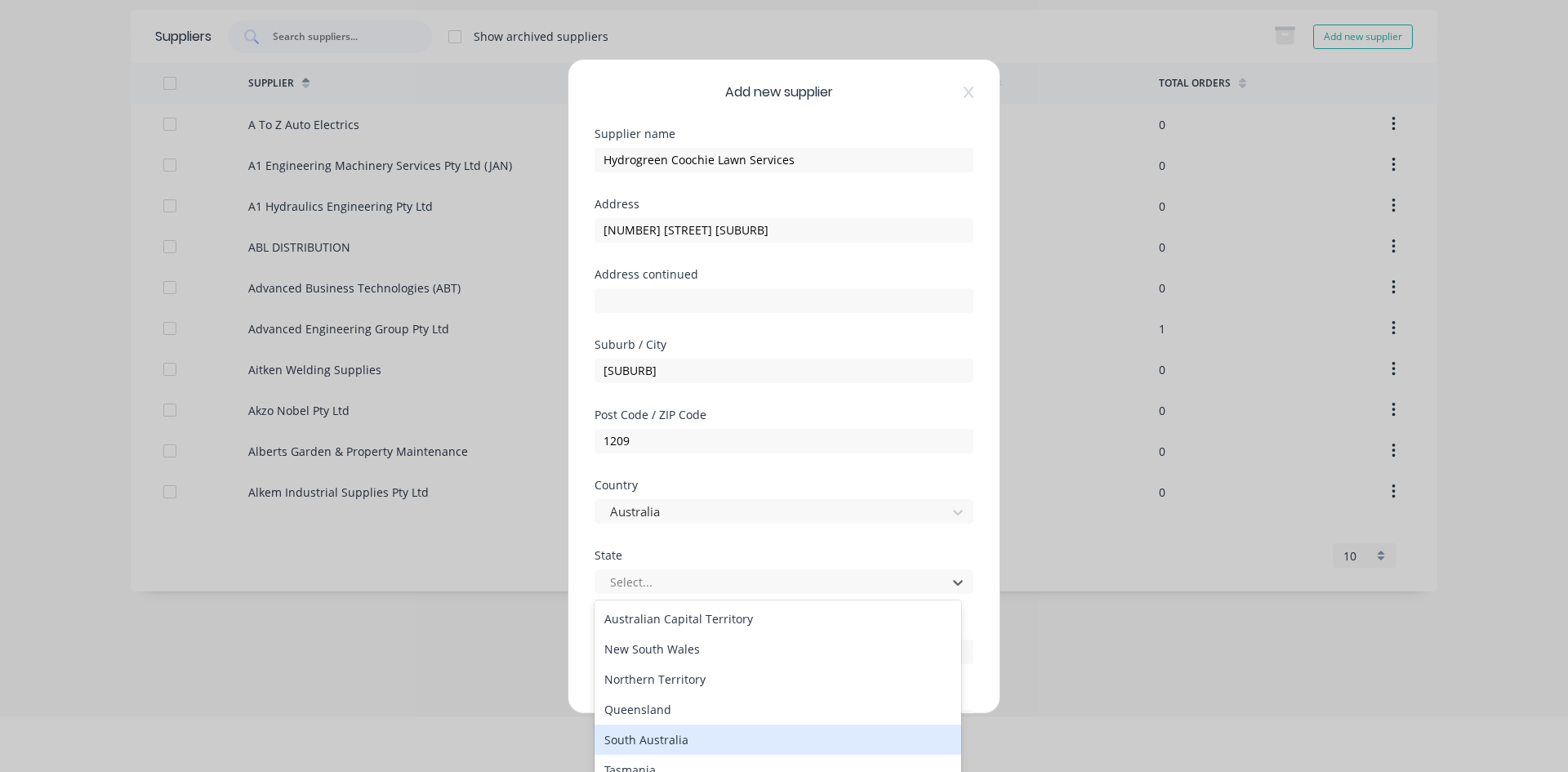 click on "South Australia" at bounding box center [777, 739] 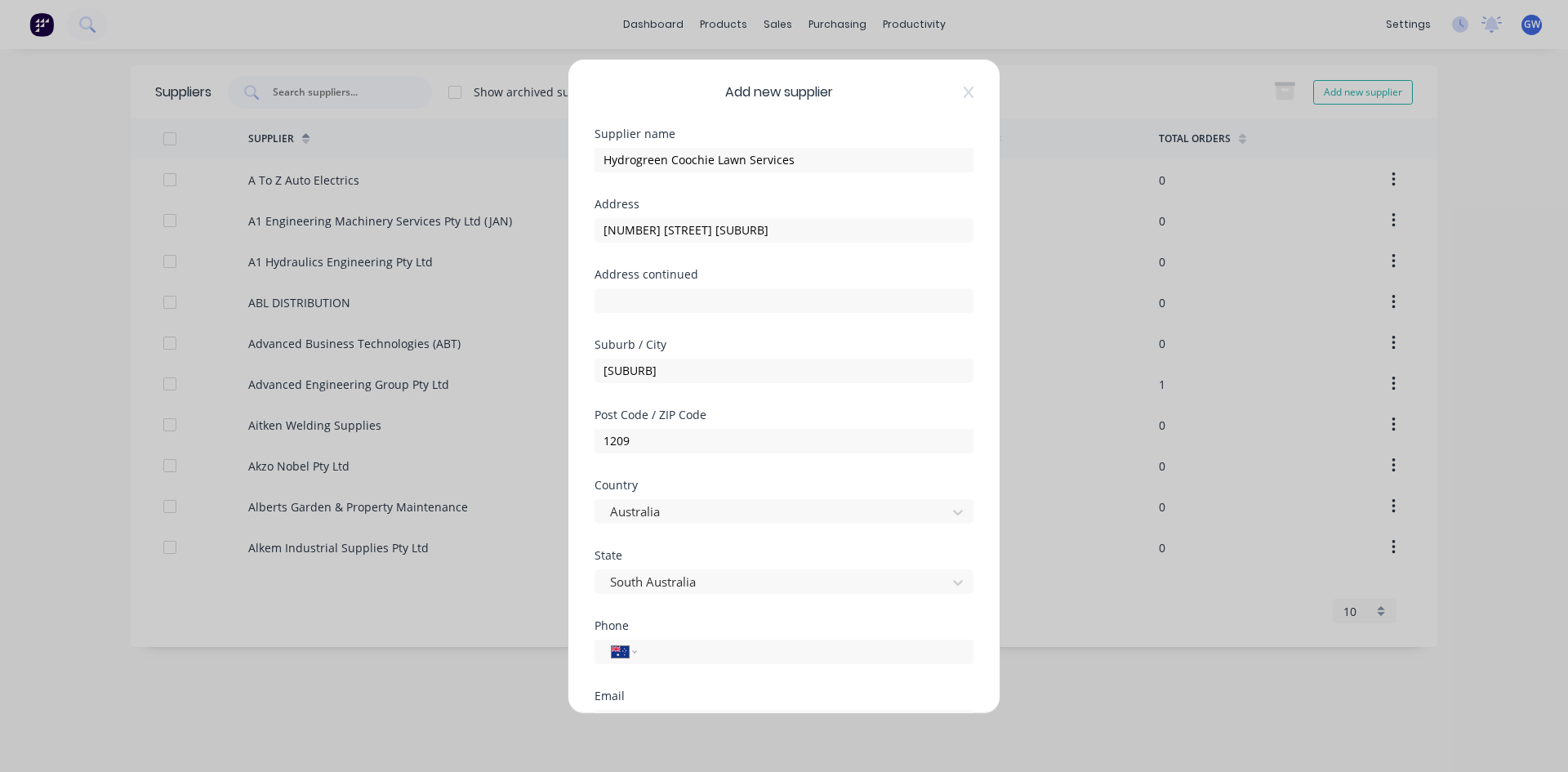 scroll, scrollTop: 0, scrollLeft: 0, axis: both 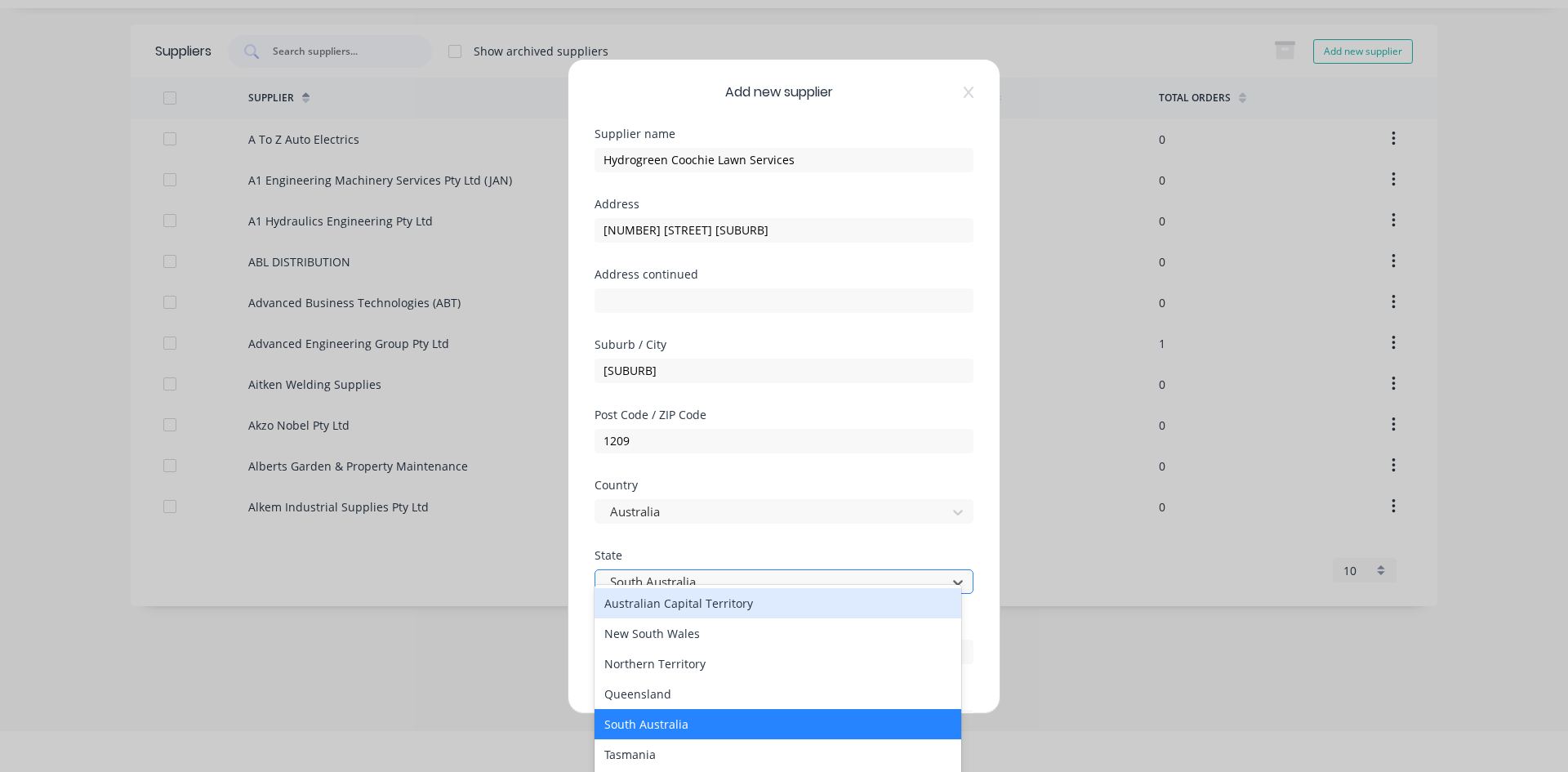 click at bounding box center (773, 582) 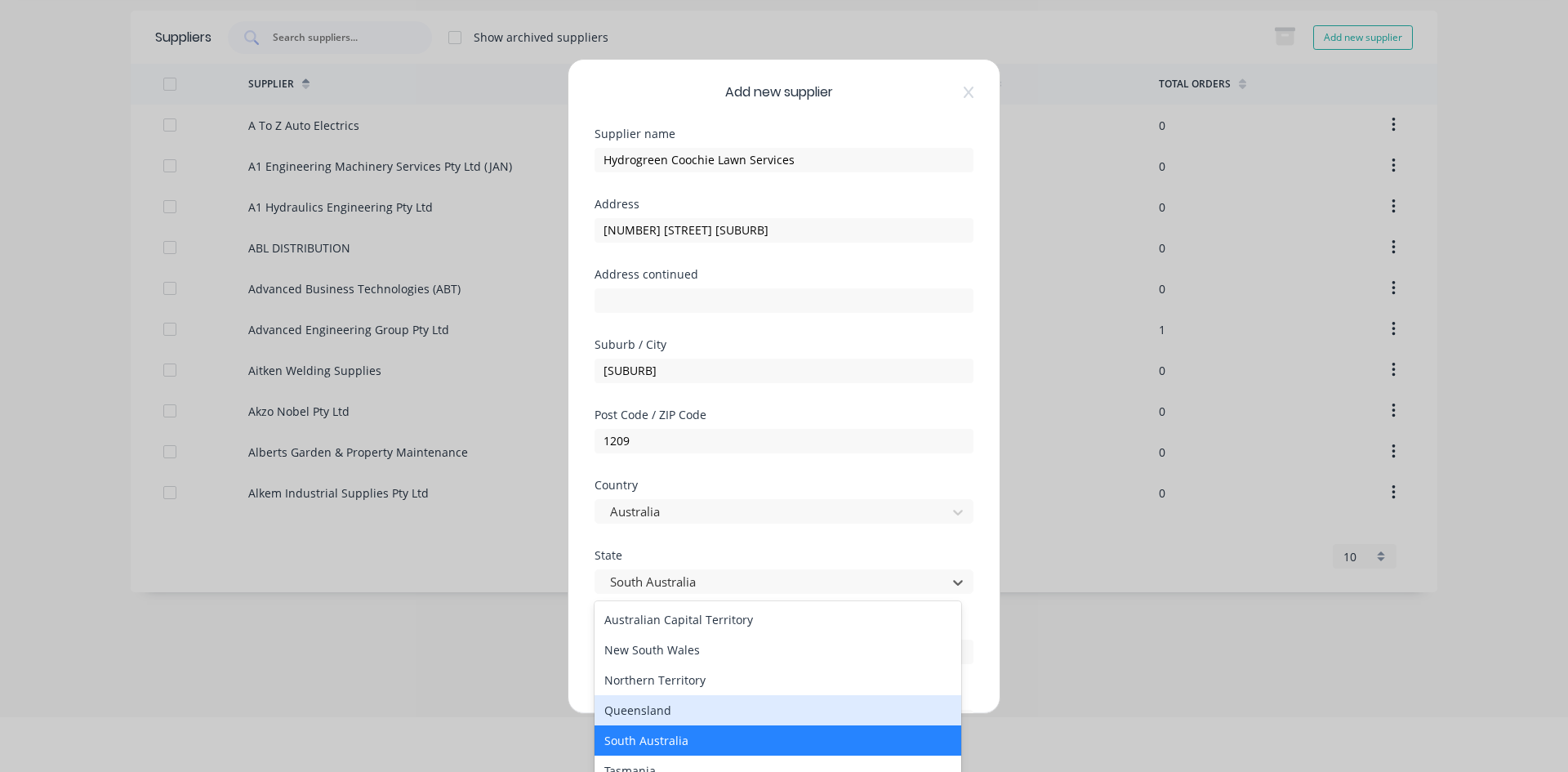 scroll, scrollTop: 56, scrollLeft: 0, axis: vertical 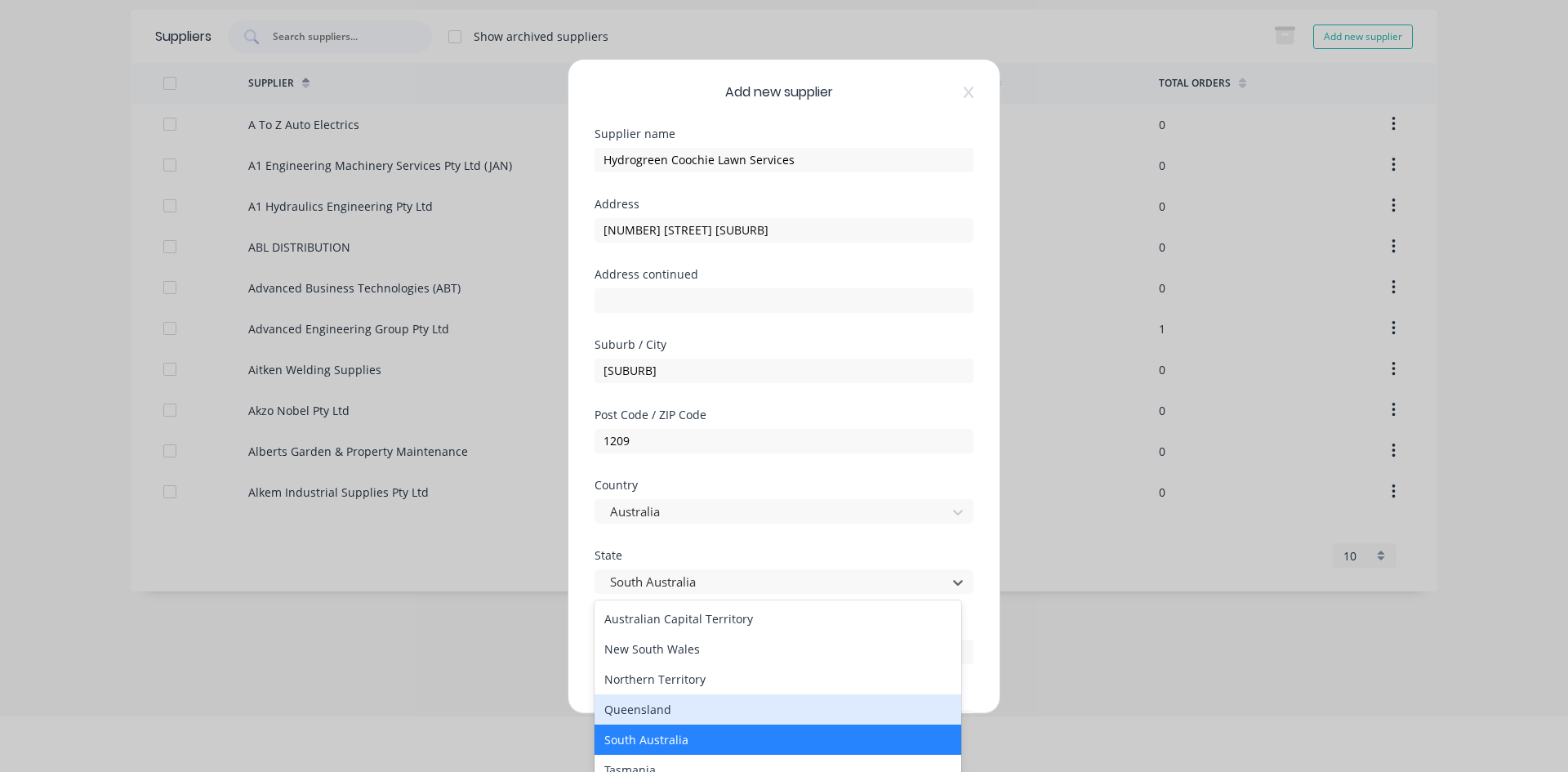 click on "Queensland" at bounding box center (777, 709) 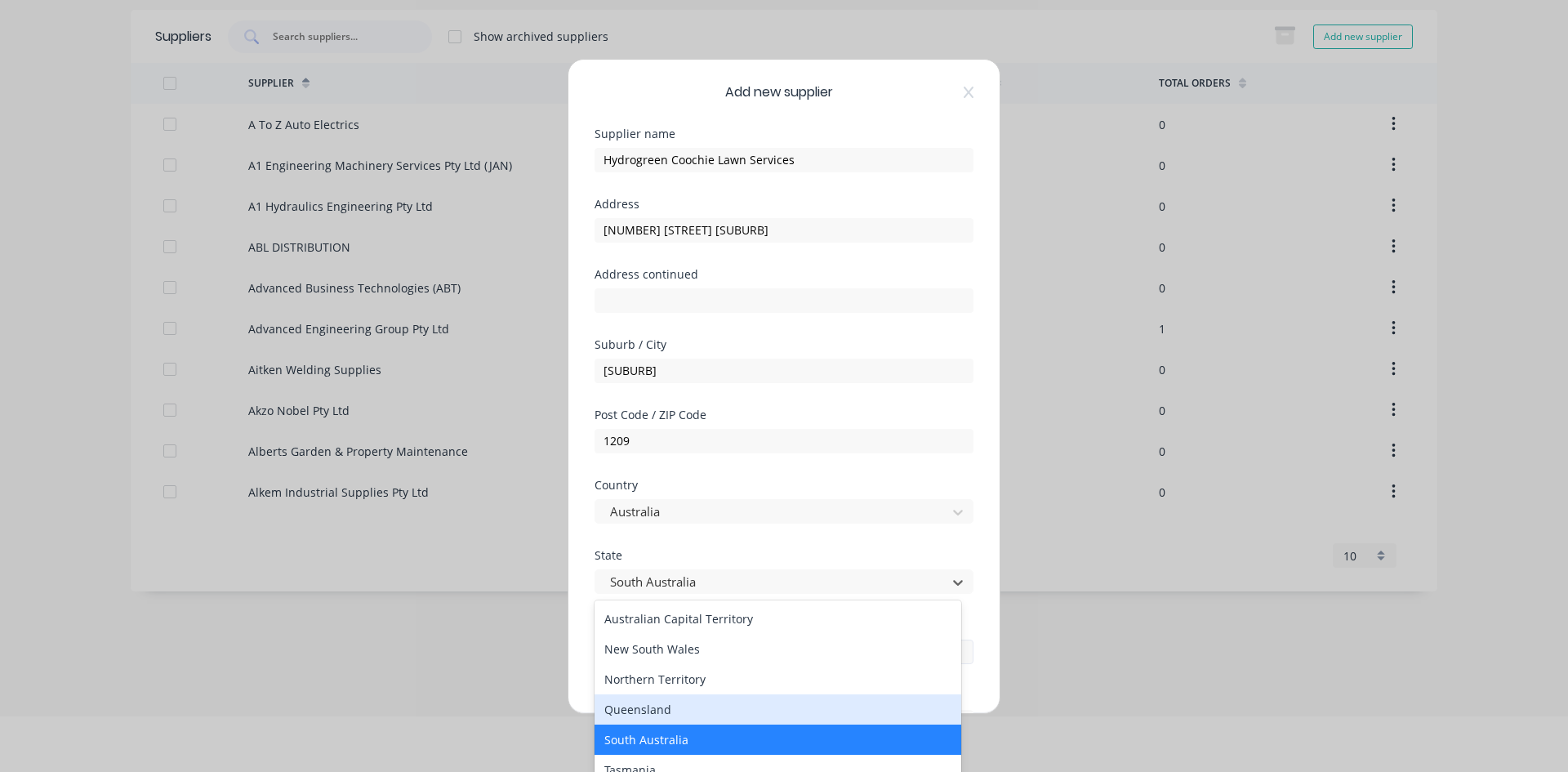 scroll, scrollTop: 0, scrollLeft: 0, axis: both 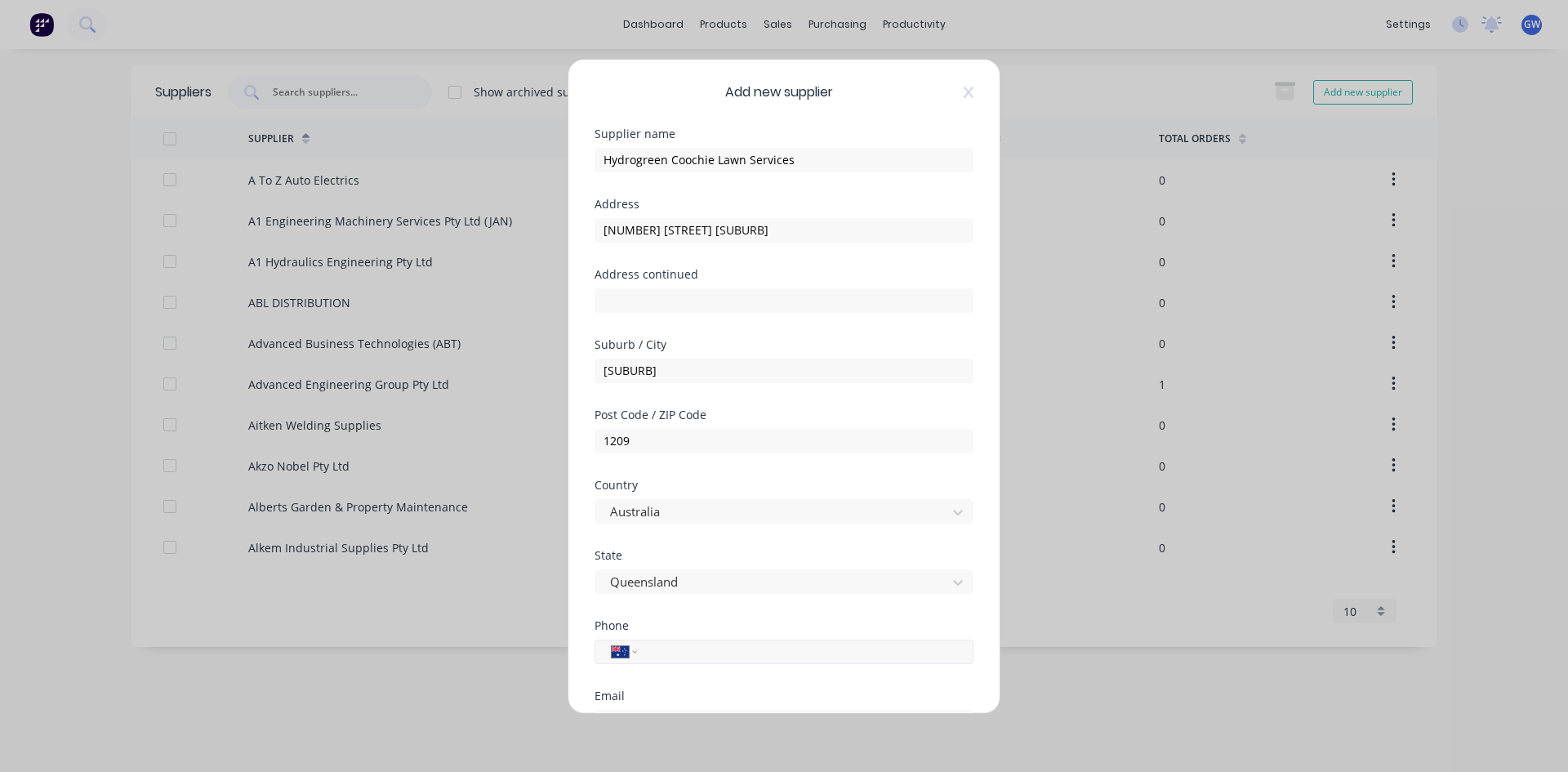 click at bounding box center (802, 651) 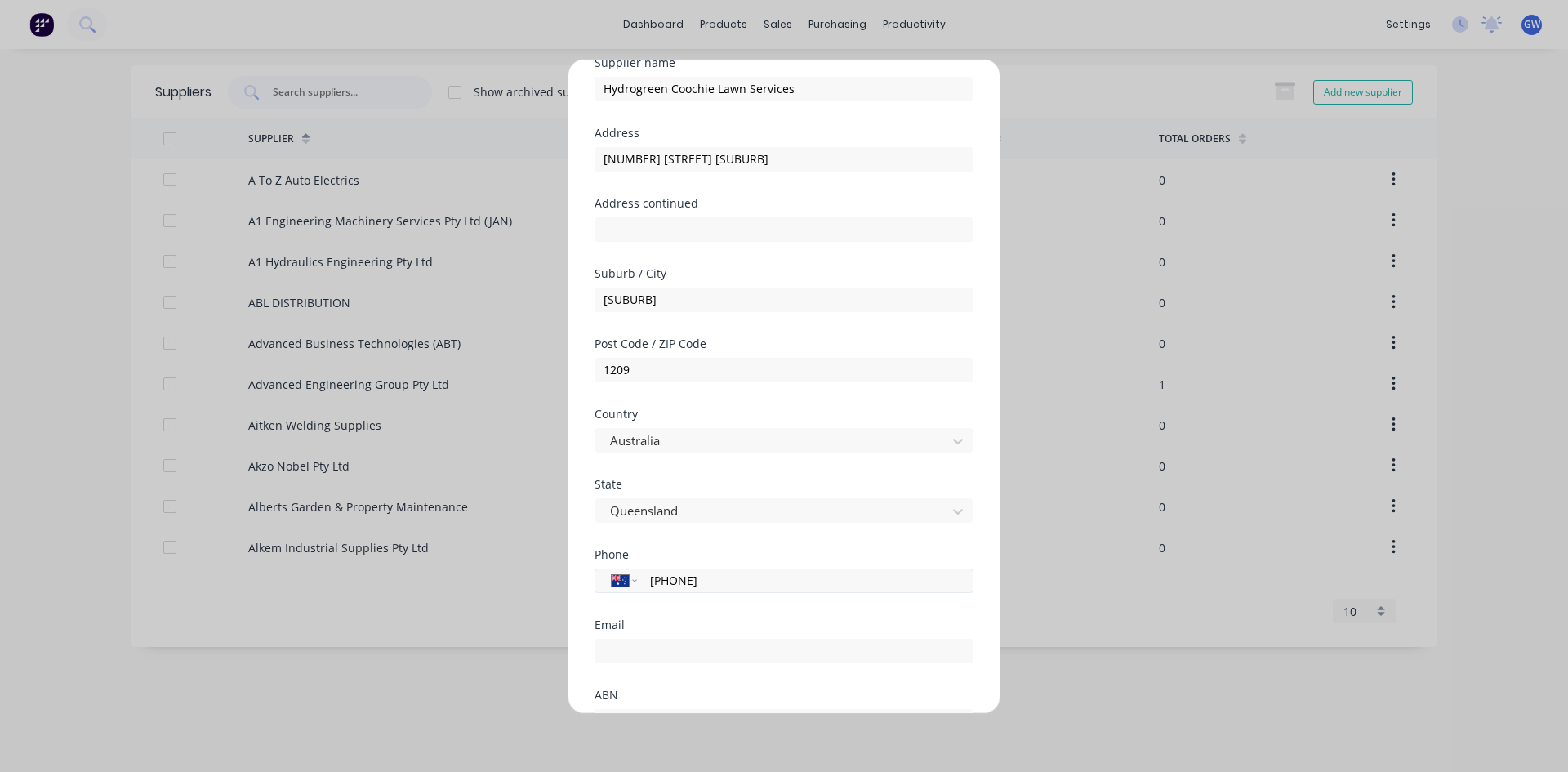 scroll, scrollTop: 214, scrollLeft: 0, axis: vertical 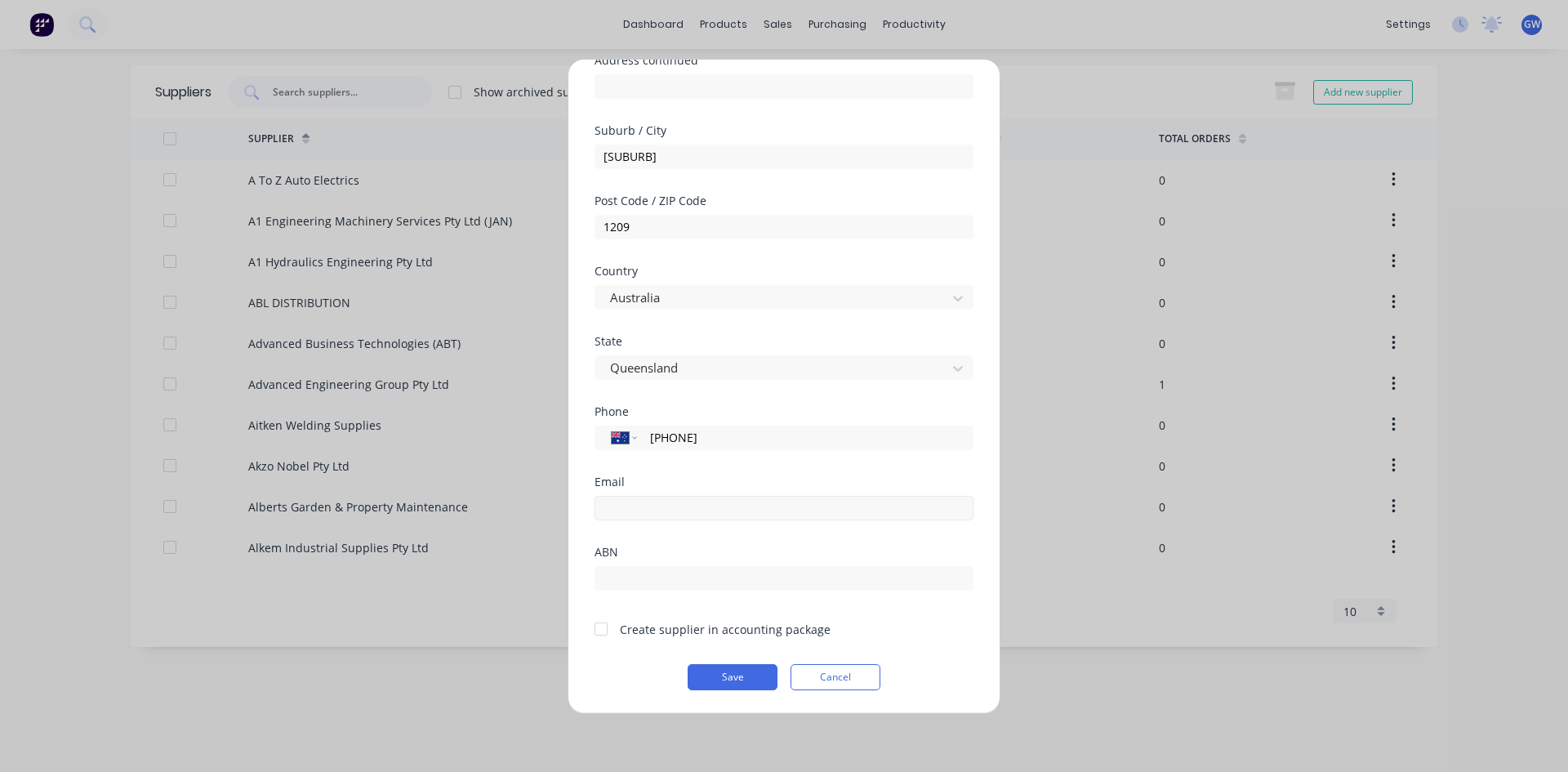 type on "[PHONE]" 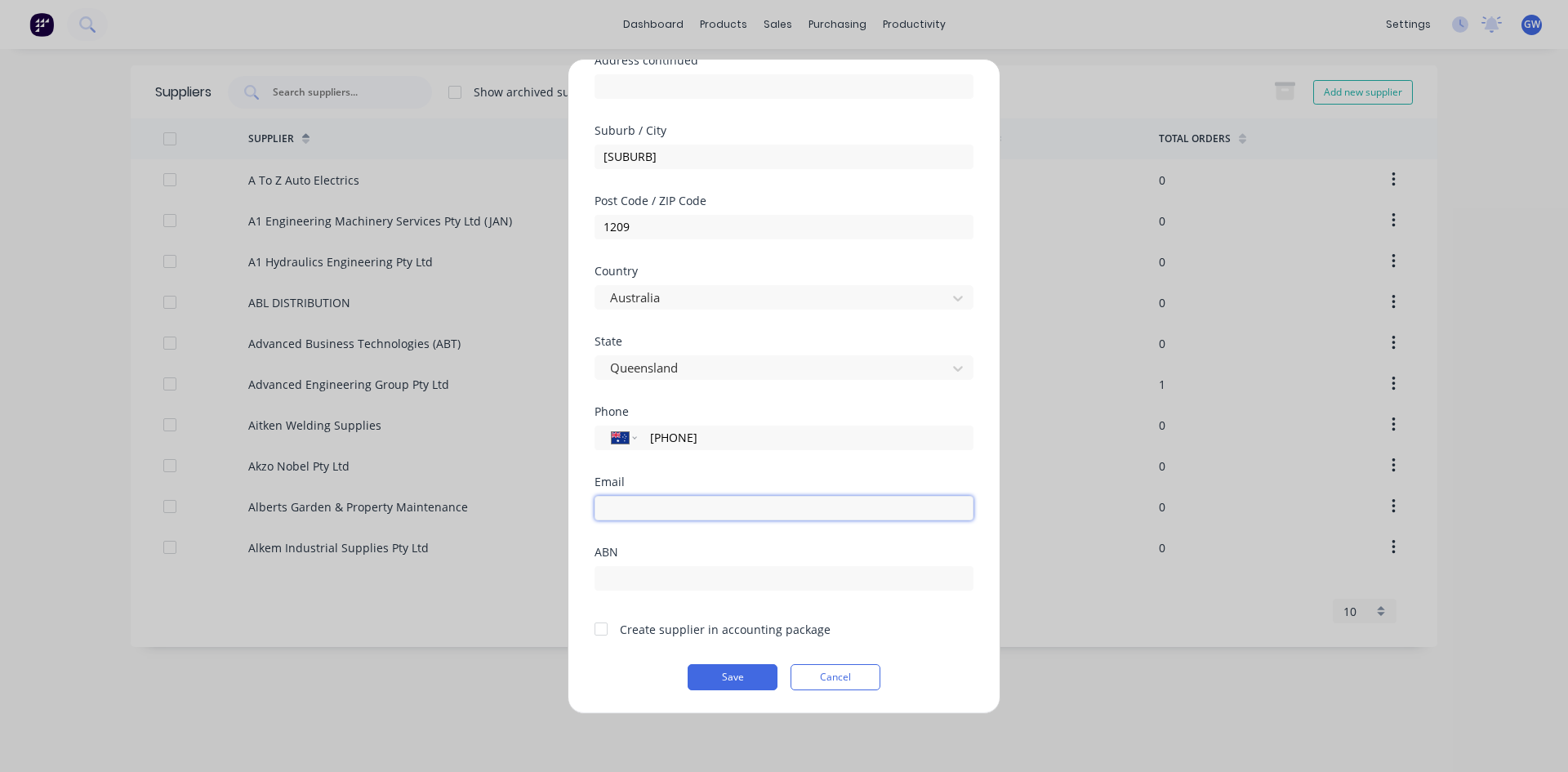 click at bounding box center (784, 508) 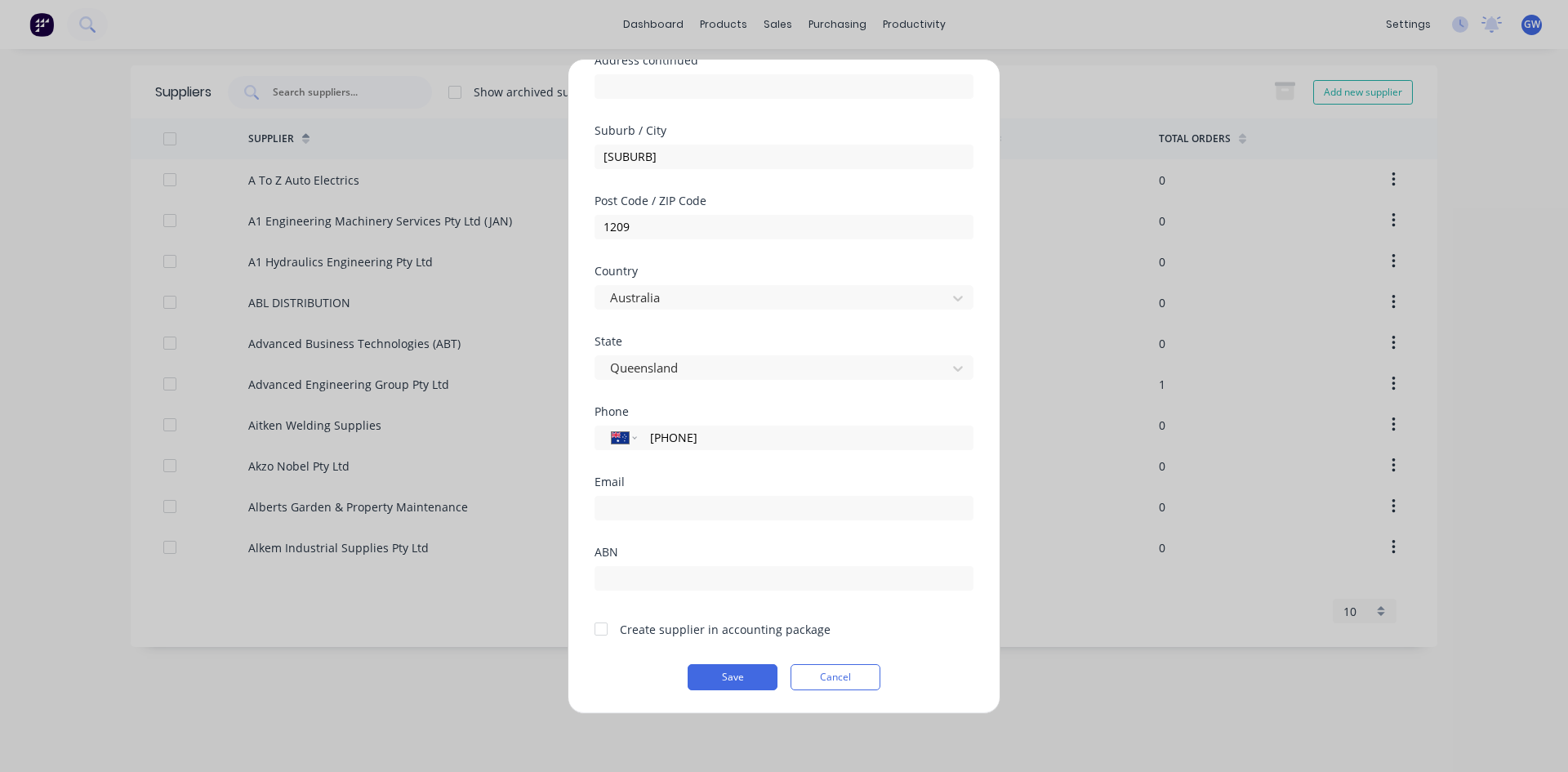 click at bounding box center [601, 629] 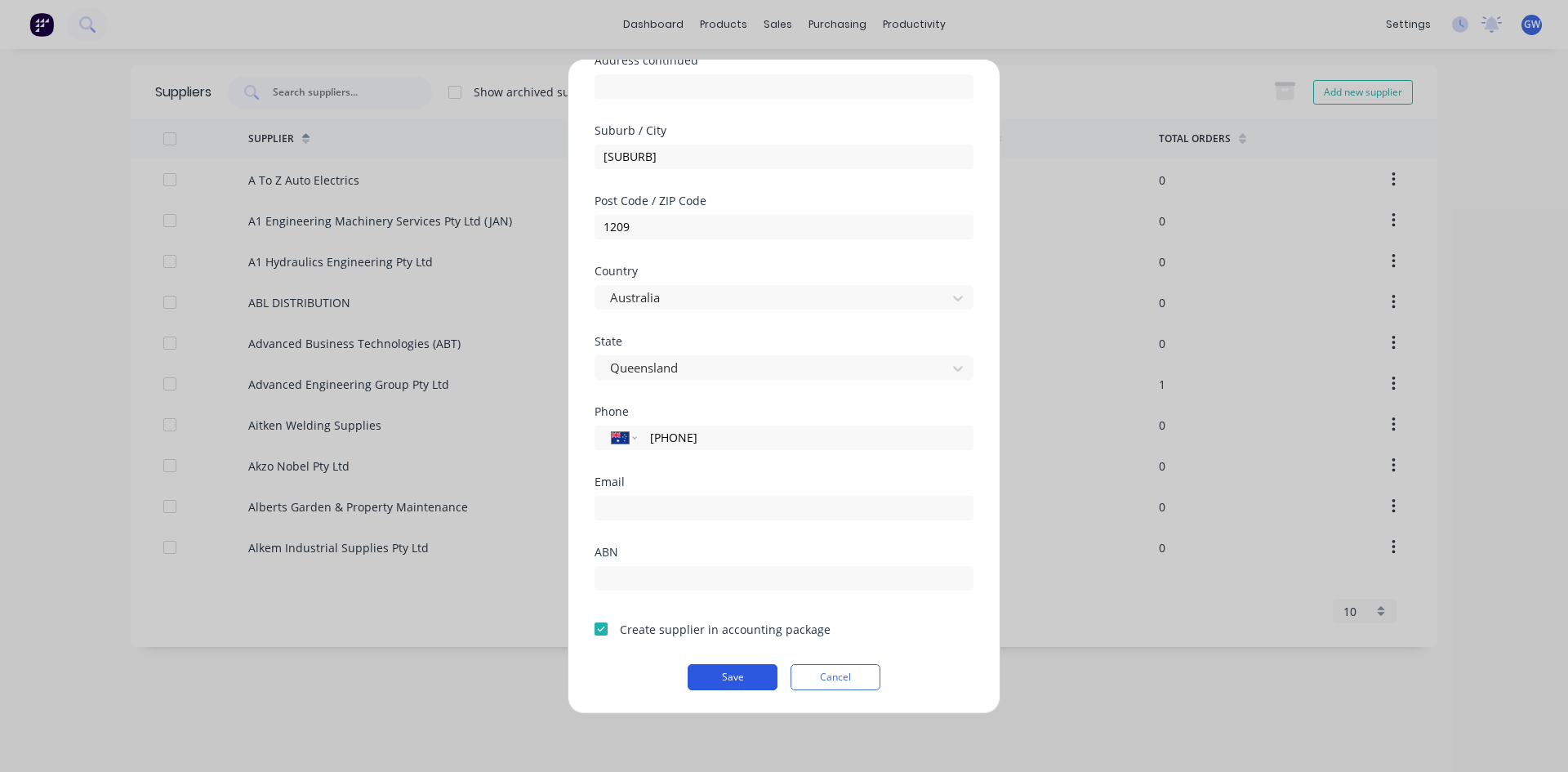 click on "Save" at bounding box center (733, 677) 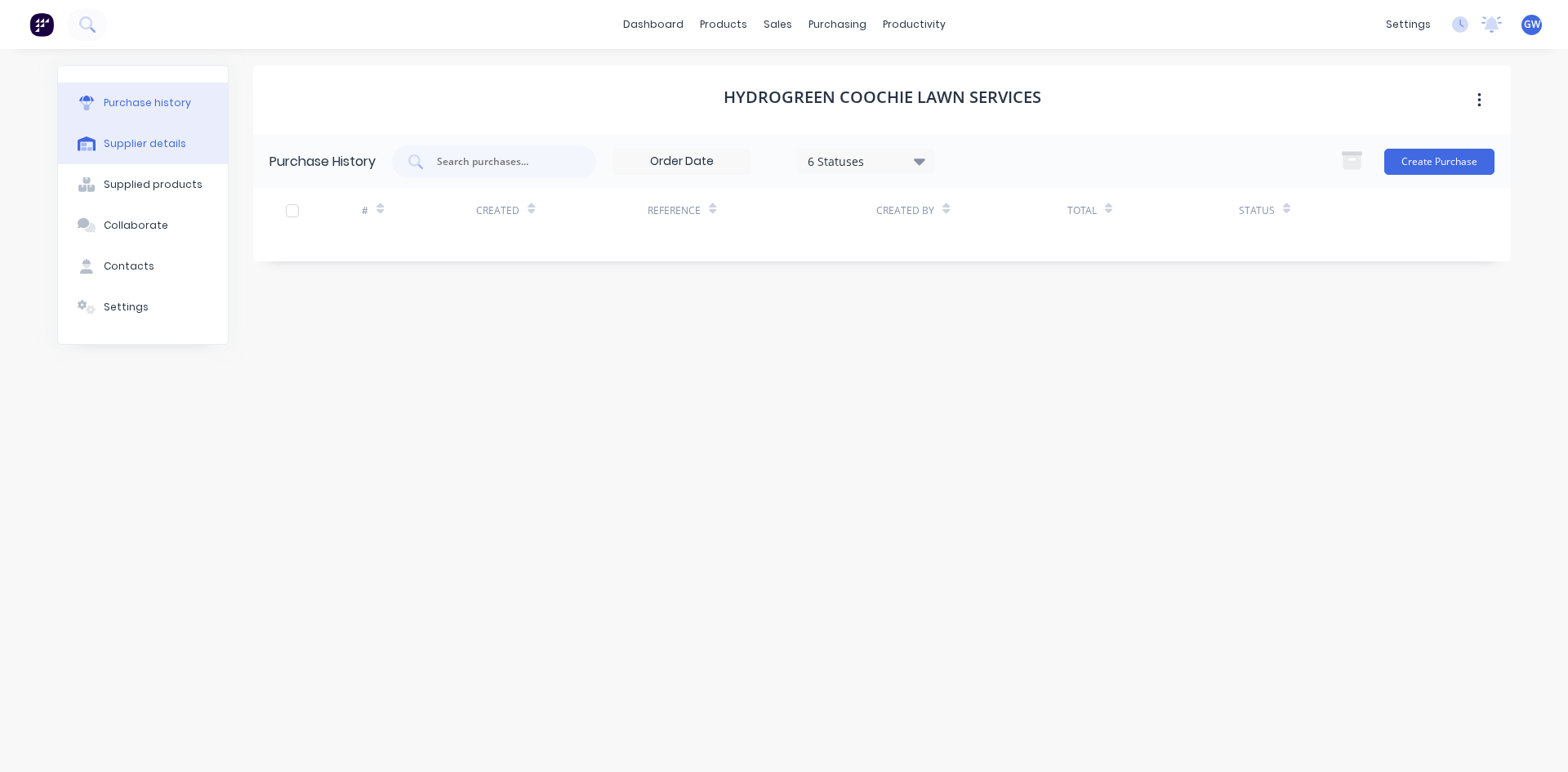 click on "Supplier details" at bounding box center [143, 144] 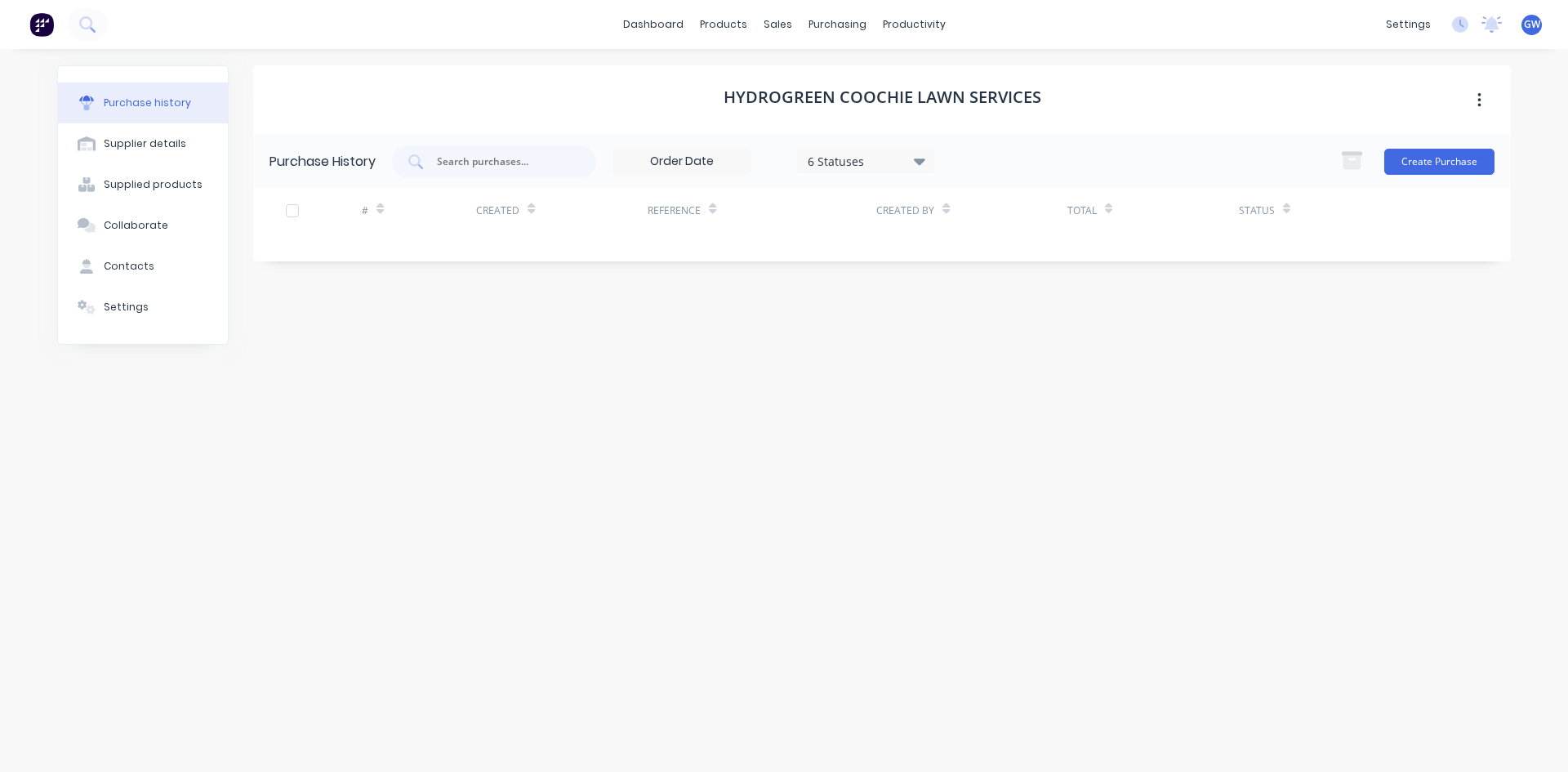 select on "AU" 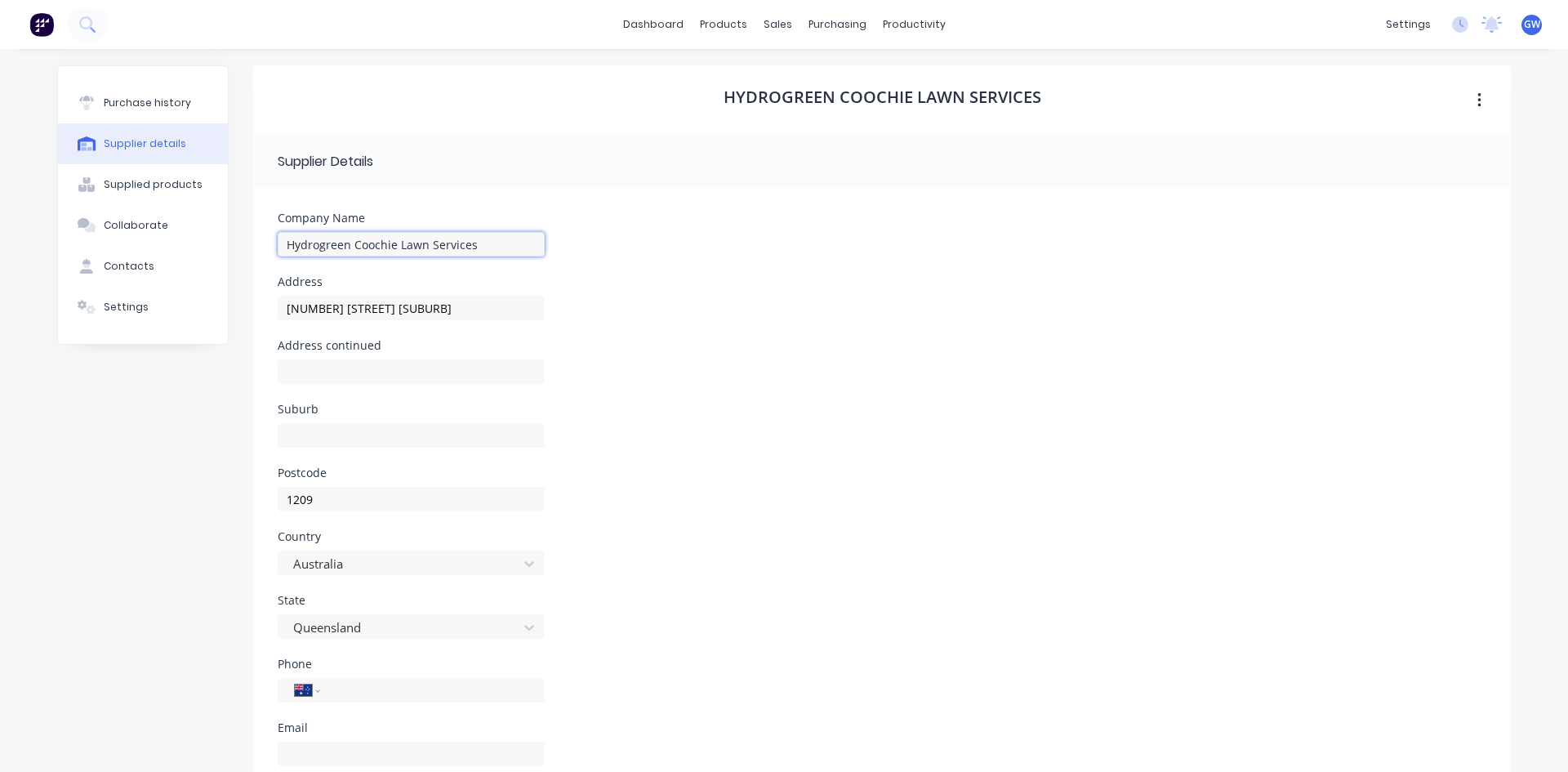 click on "Hydrogreen Coochie Lawn Services" at bounding box center [411, 244] 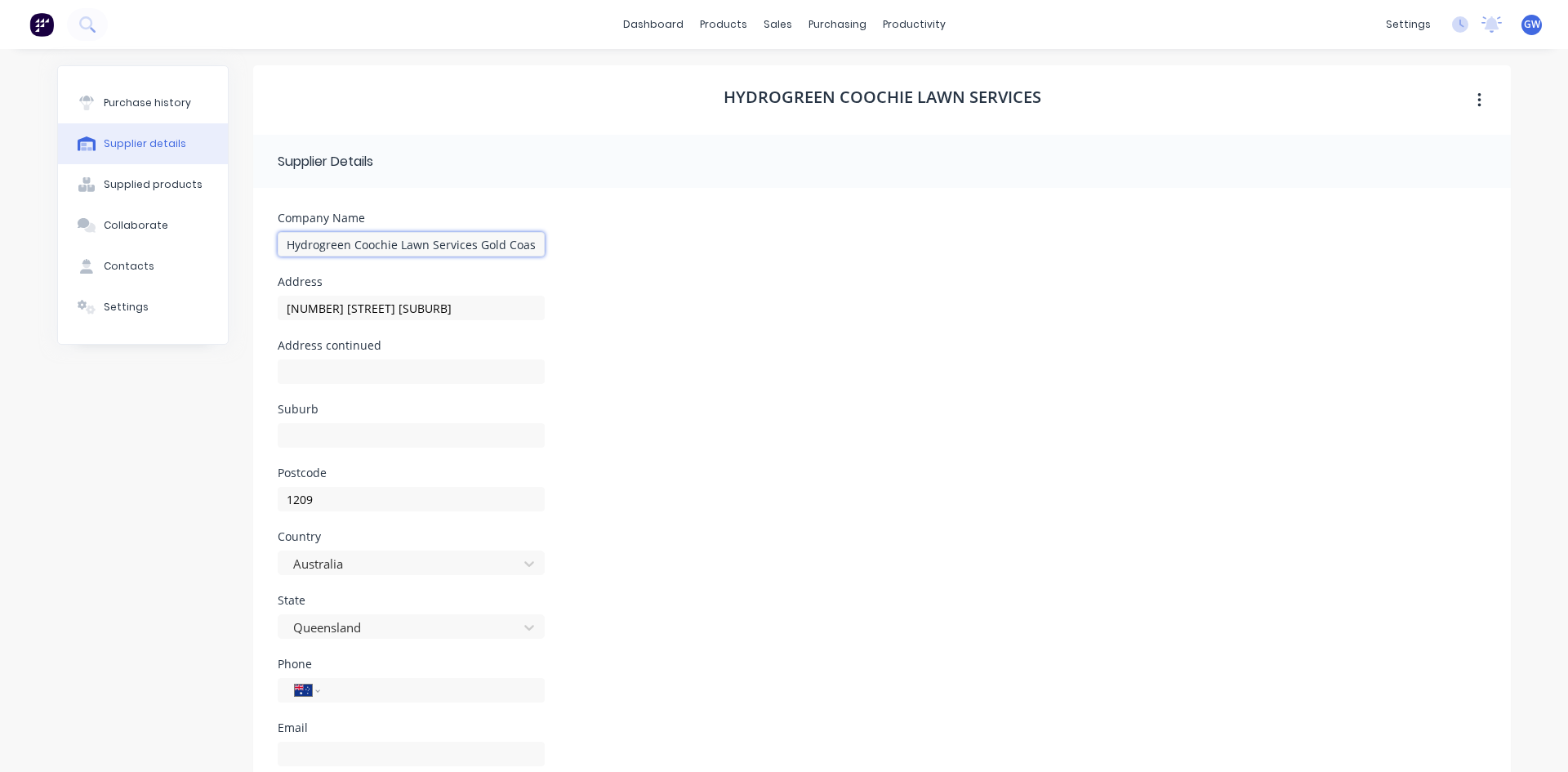 type on "Hydrogreen Coochie Lawn Services Gold Coast" 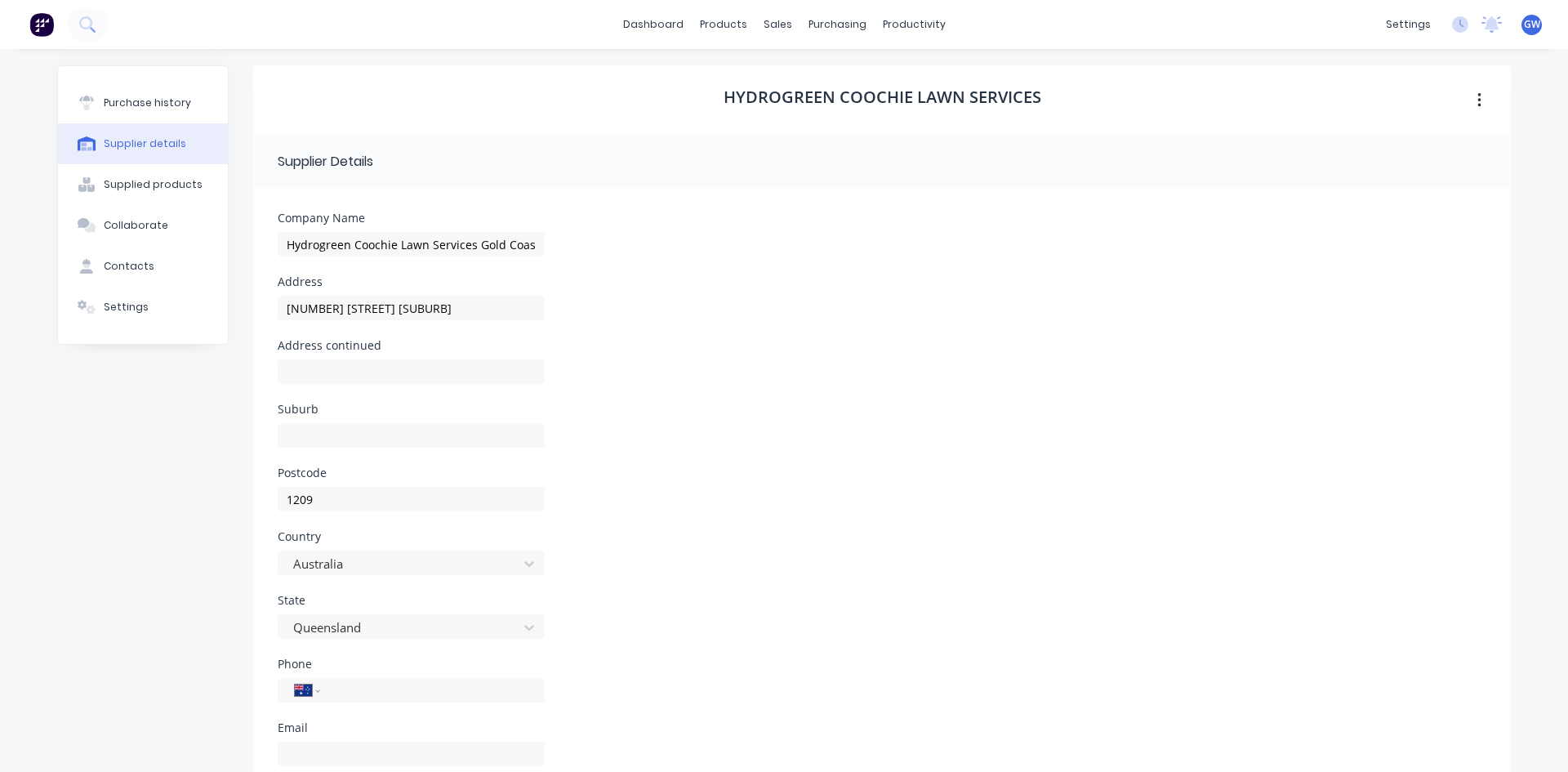 click on "Suburb" at bounding box center (882, 435) 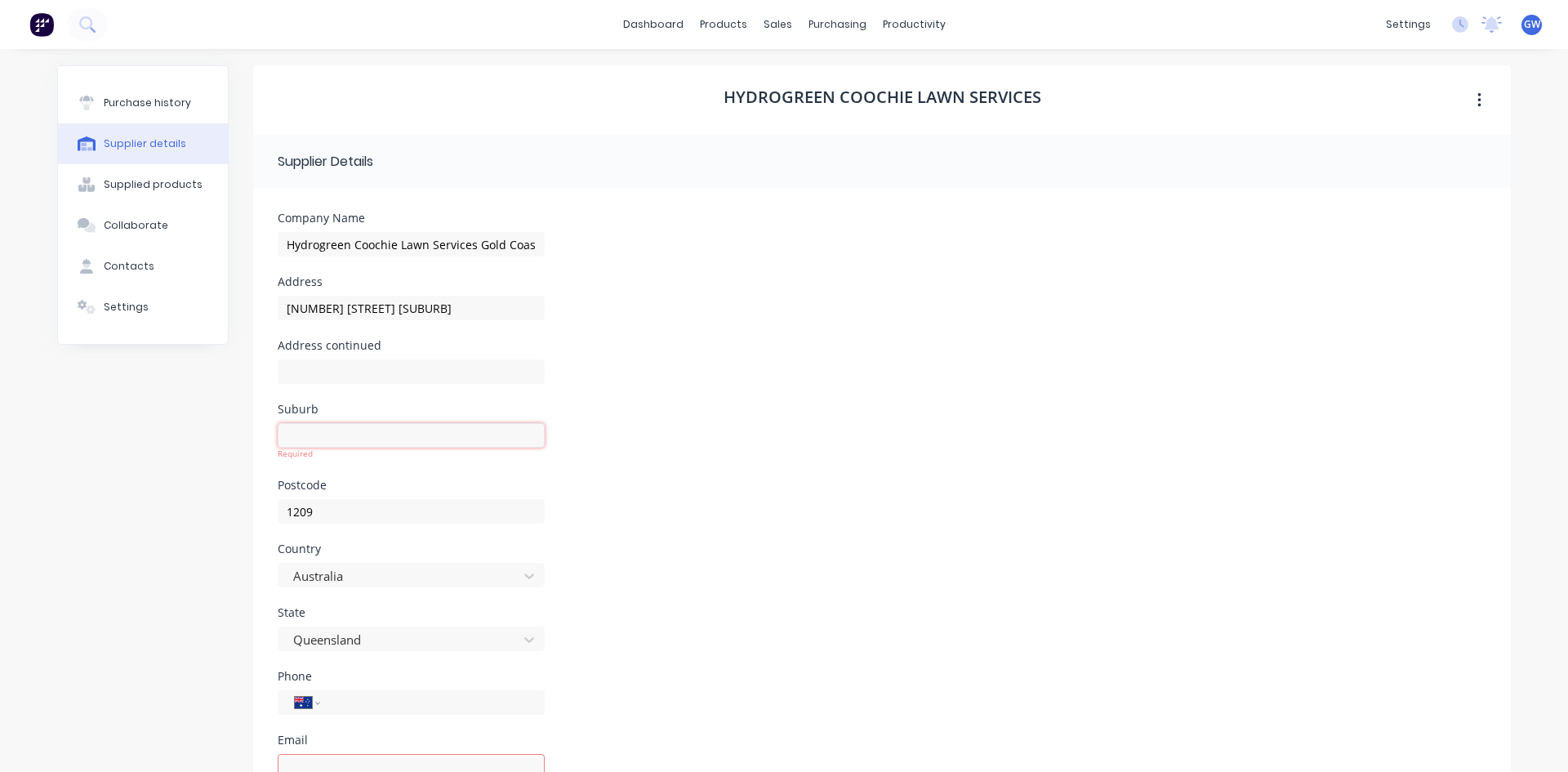 click at bounding box center [411, 435] 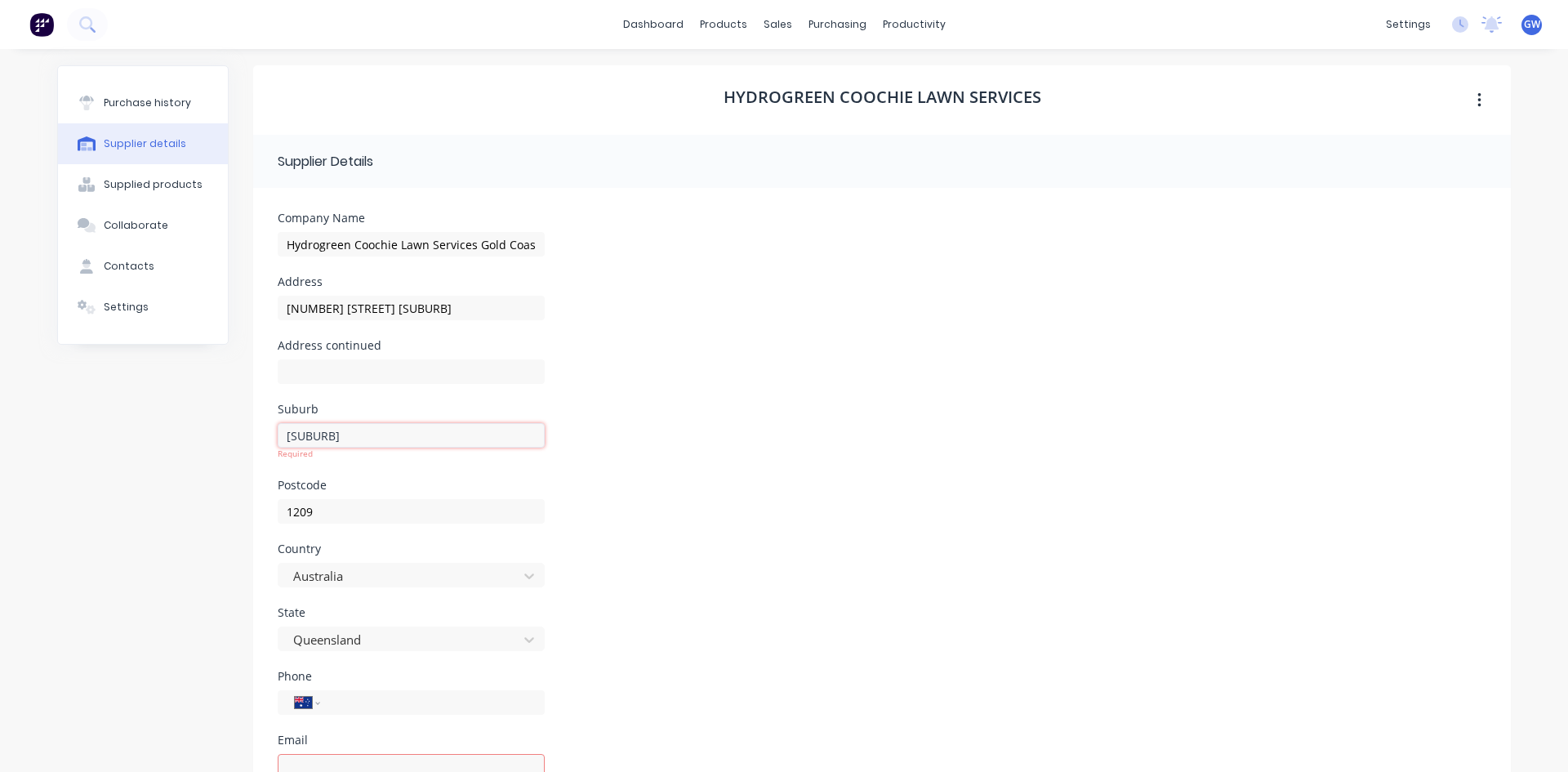type on "[SUBURB]" 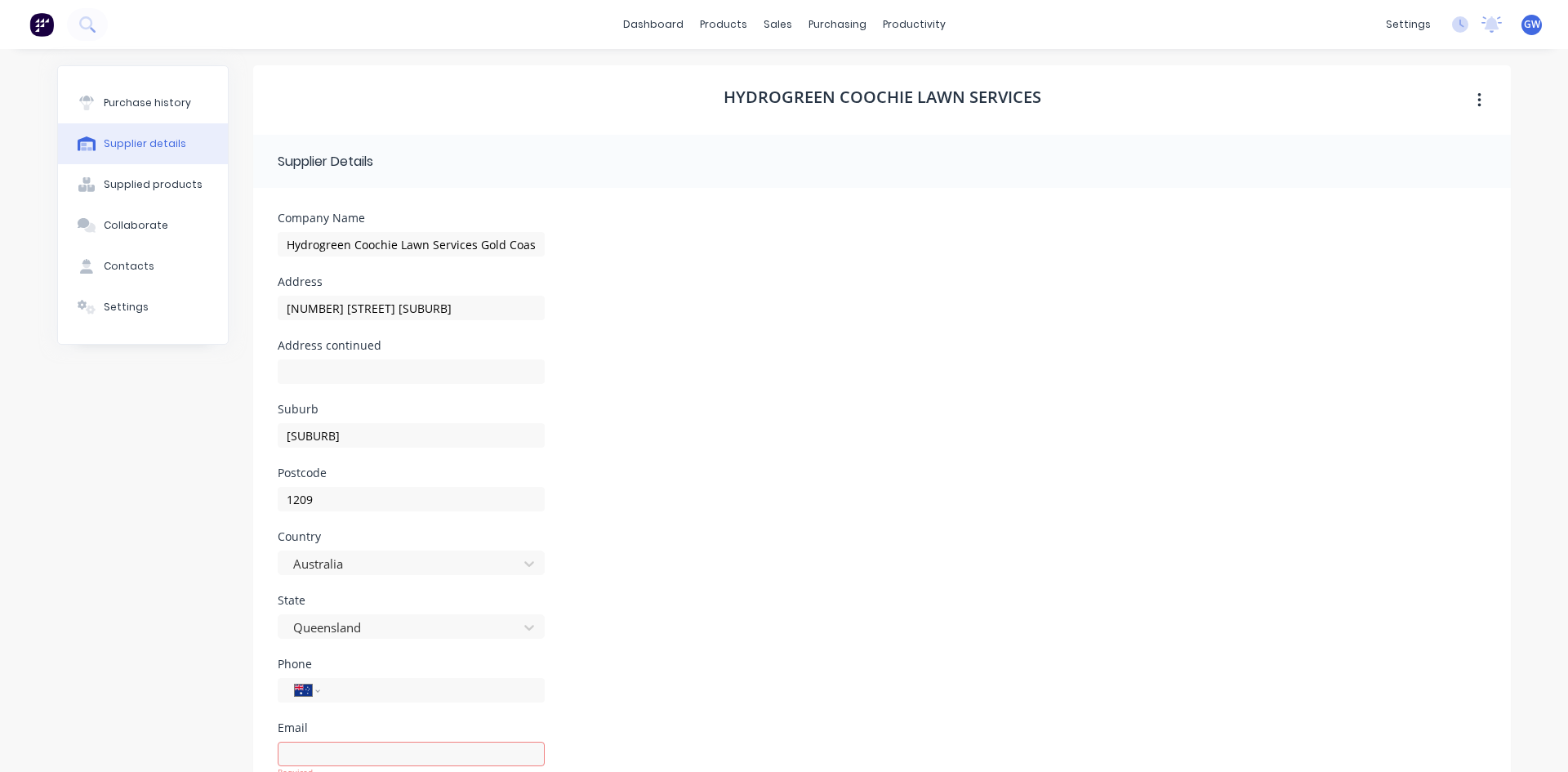click on "Country Australia" at bounding box center (882, 563) 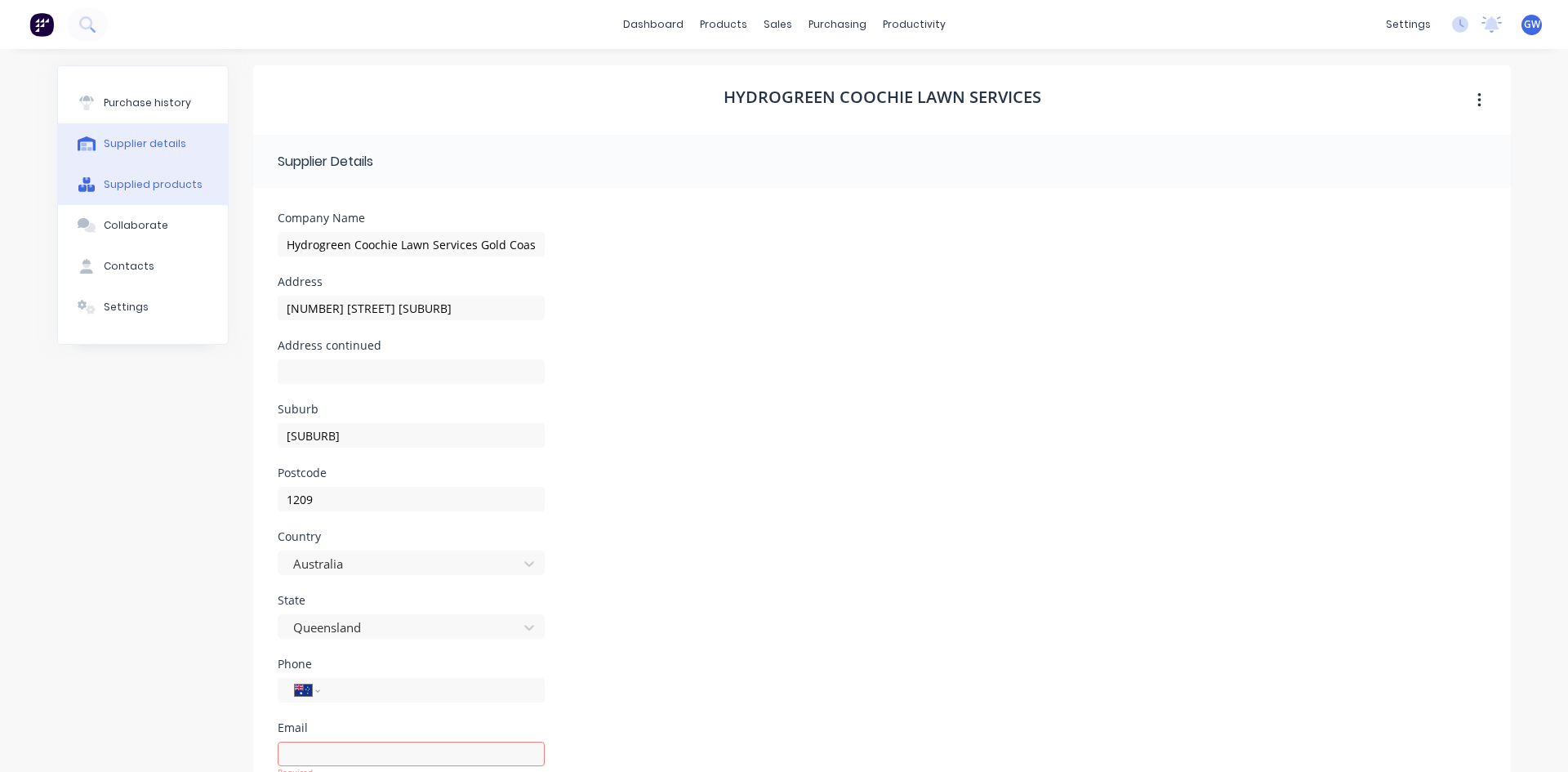 click on "Supplied products" at bounding box center [153, 185] 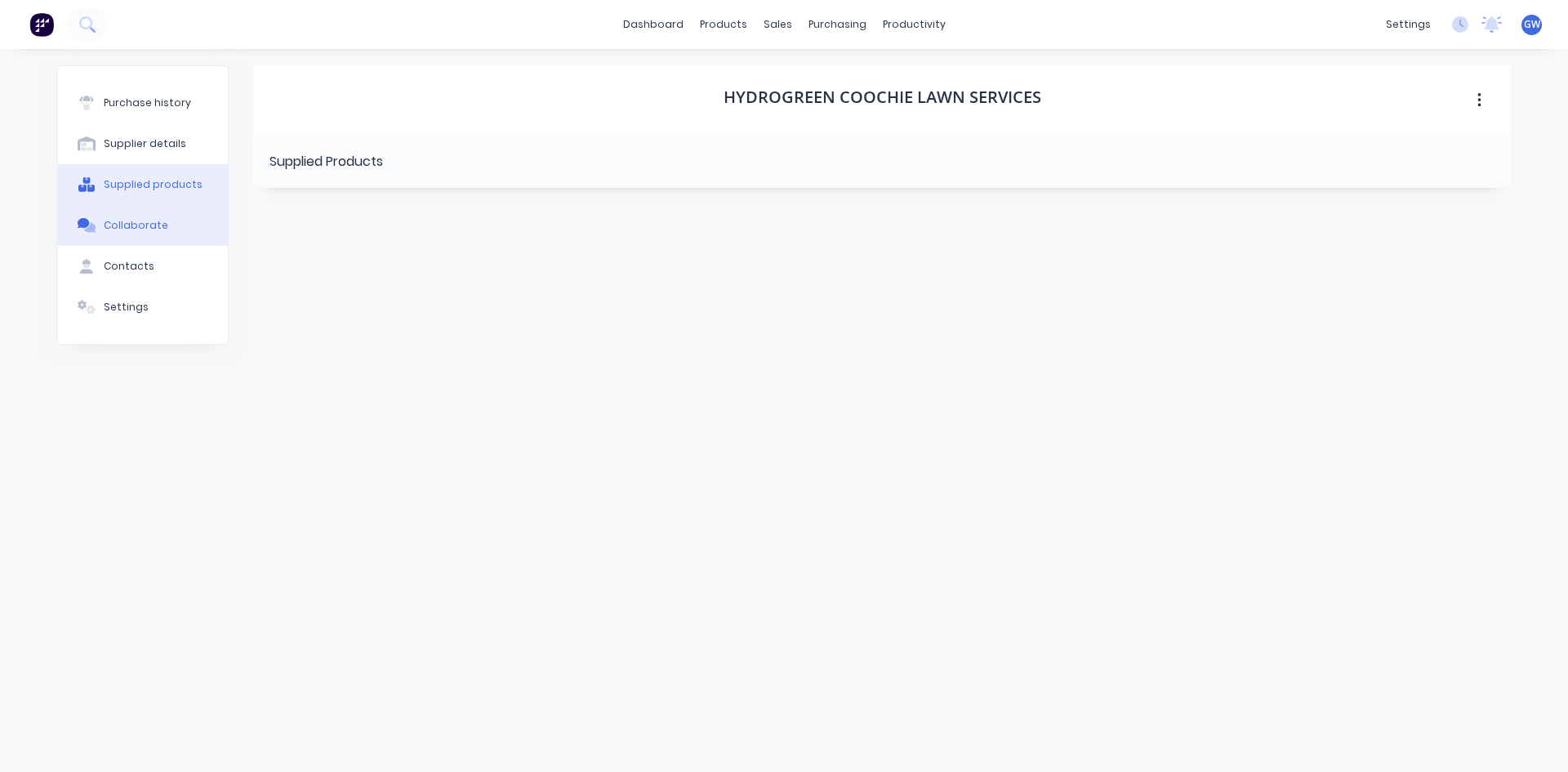 click on "Collaborate" at bounding box center (143, 225) 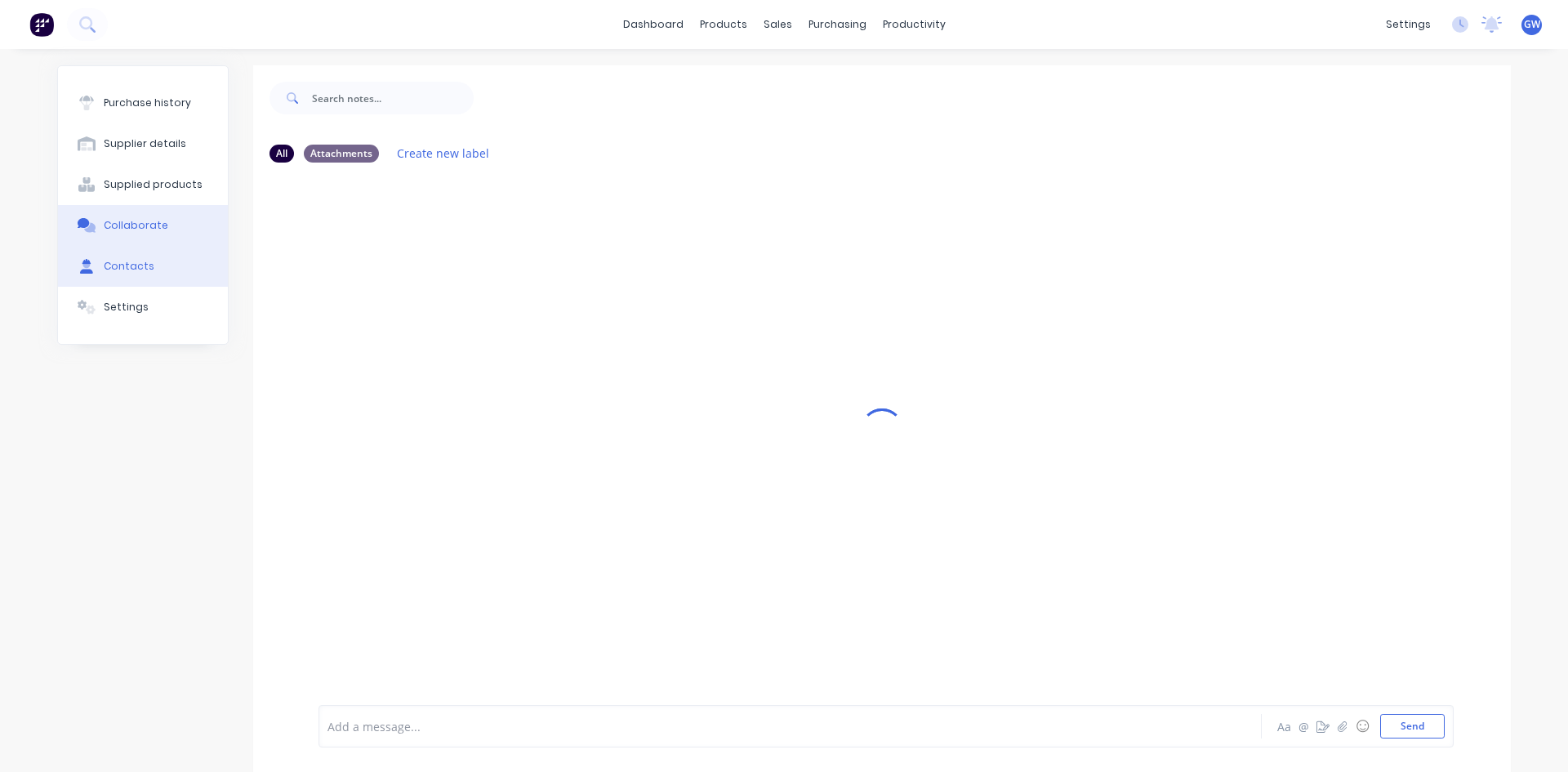 click on "Contacts" at bounding box center [143, 266] 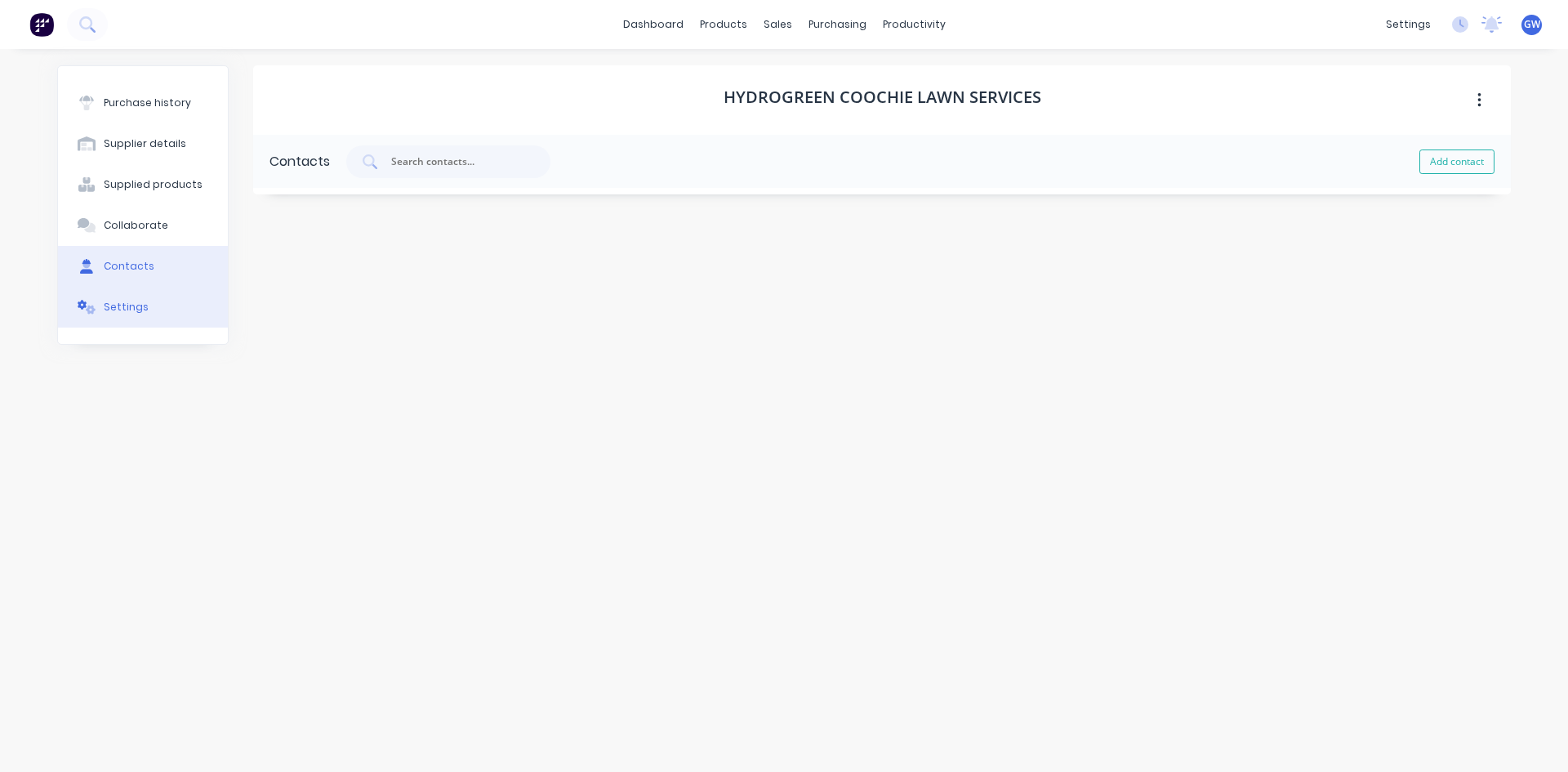 click on "Settings" at bounding box center (126, 307) 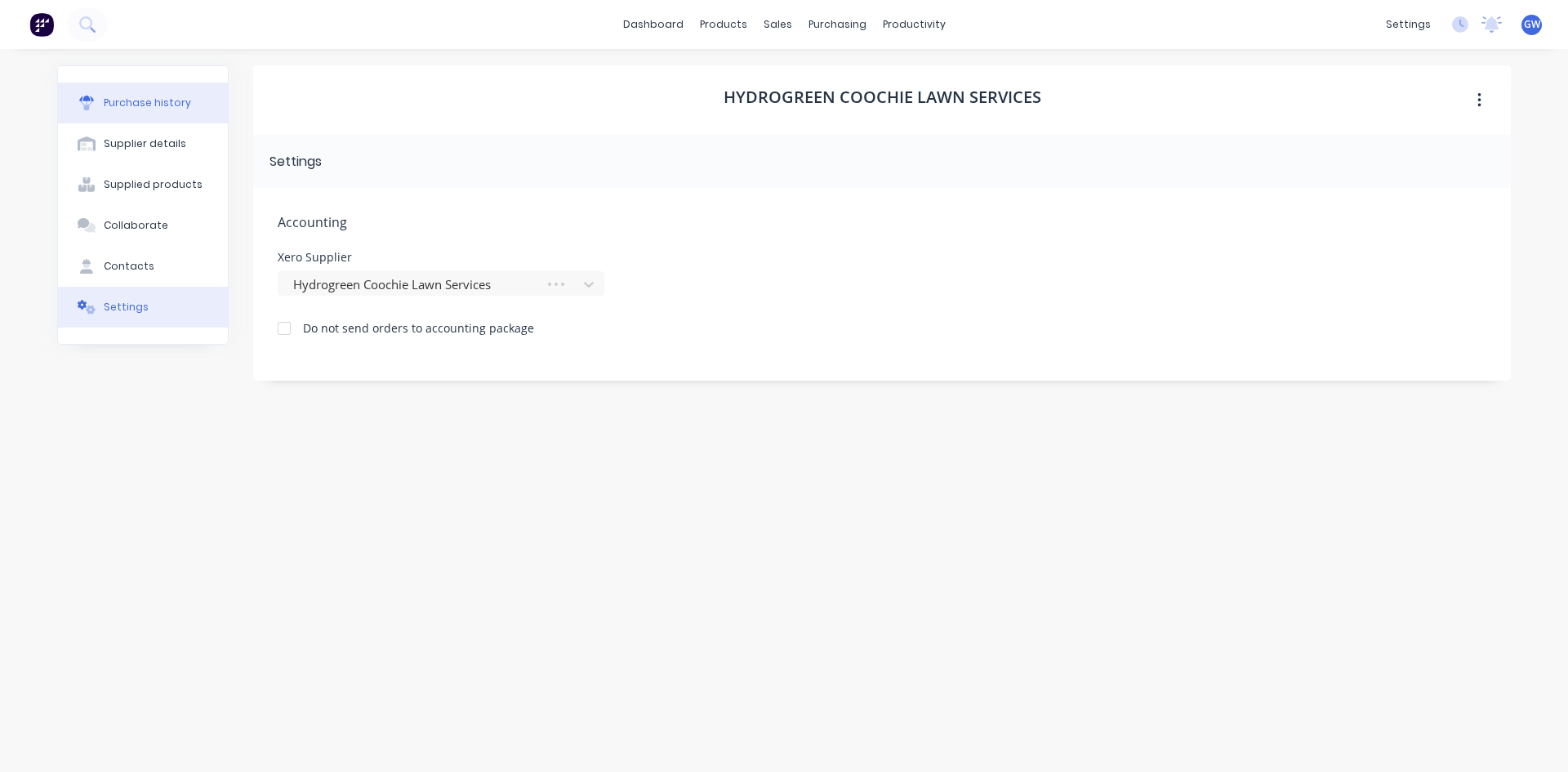 click on "Purchase history" at bounding box center [147, 103] 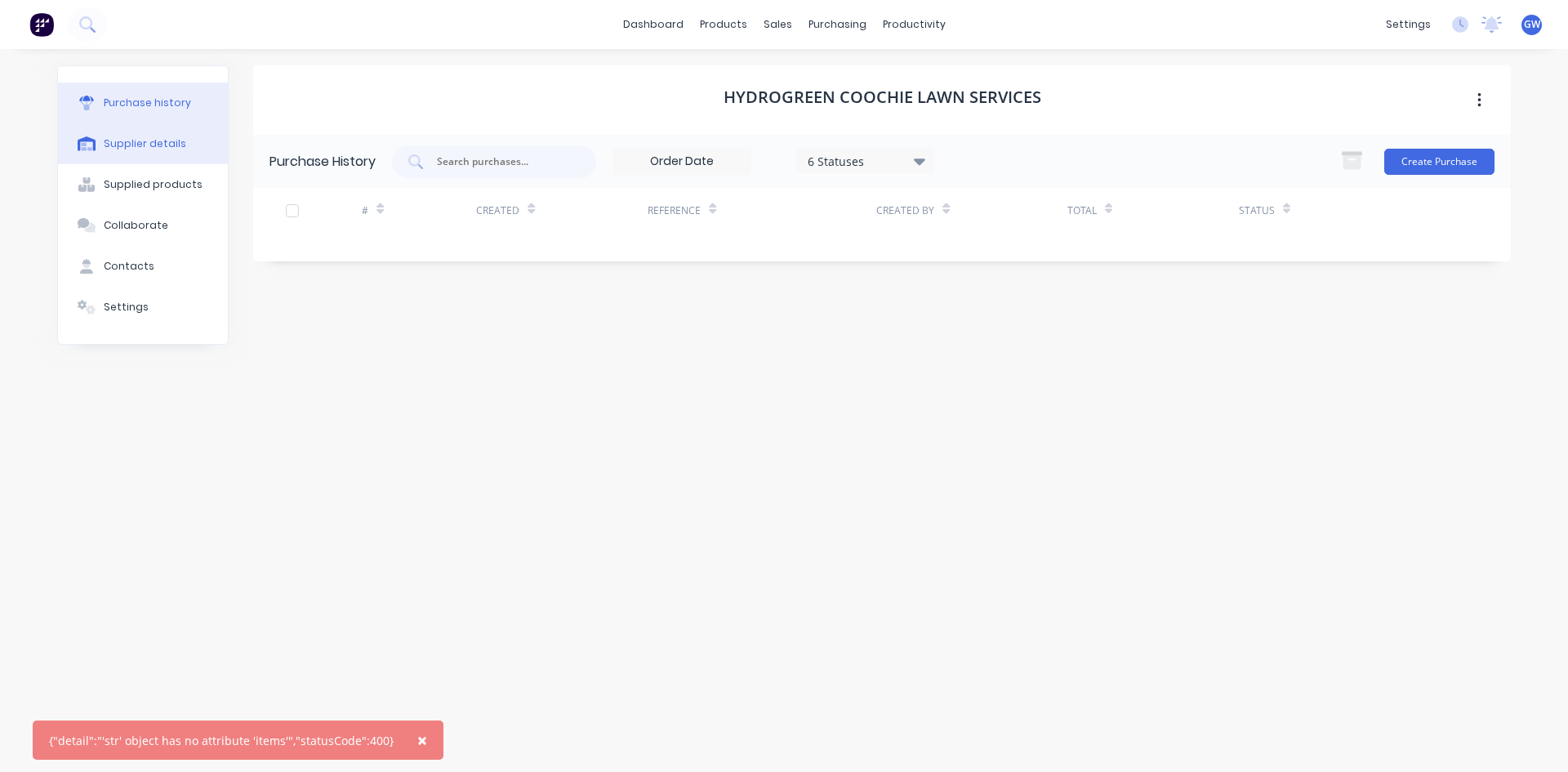 click on "Supplier details" at bounding box center [145, 144] 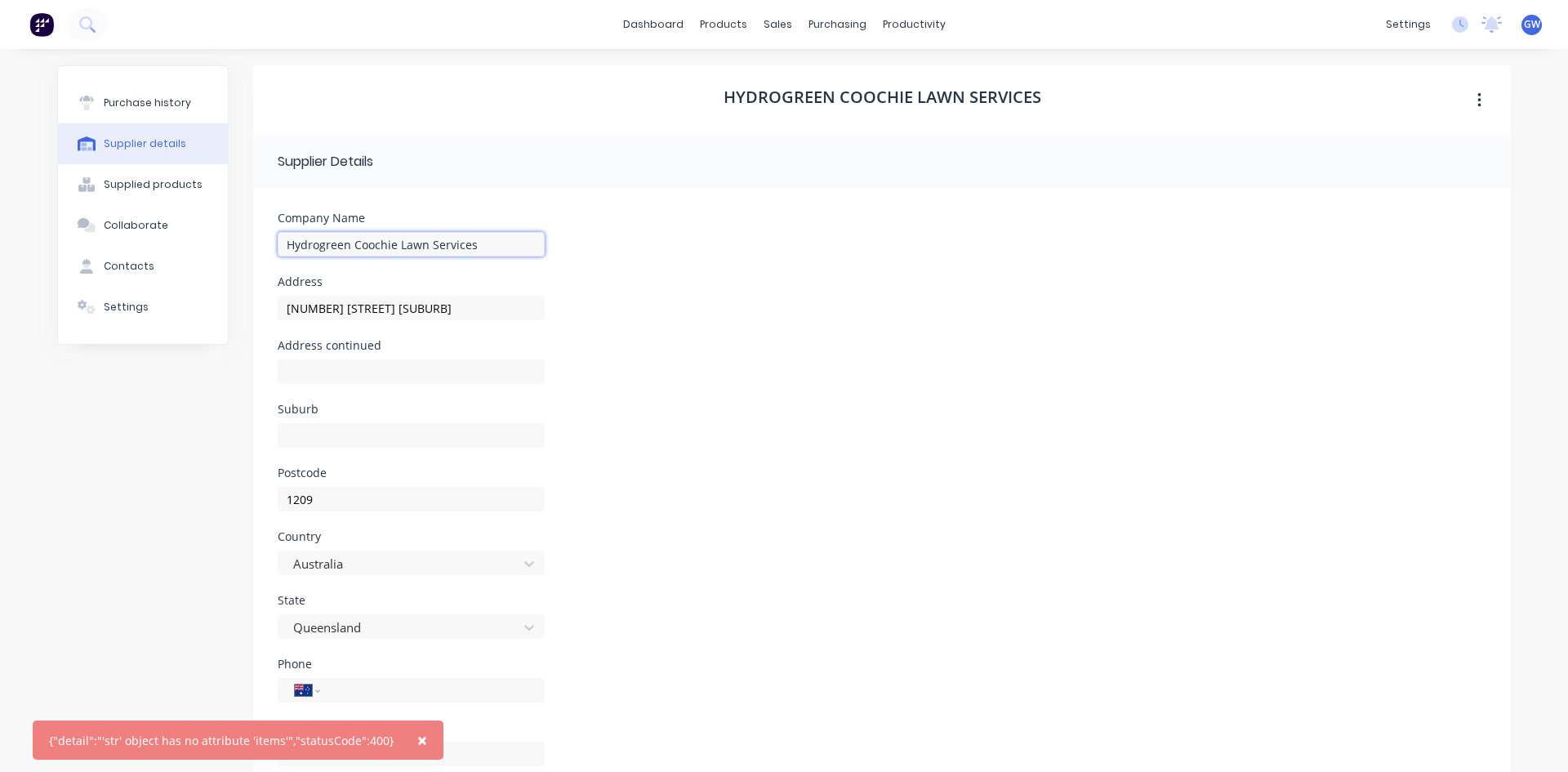 click on "Hydrogreen Coochie Lawn Services" at bounding box center [411, 244] 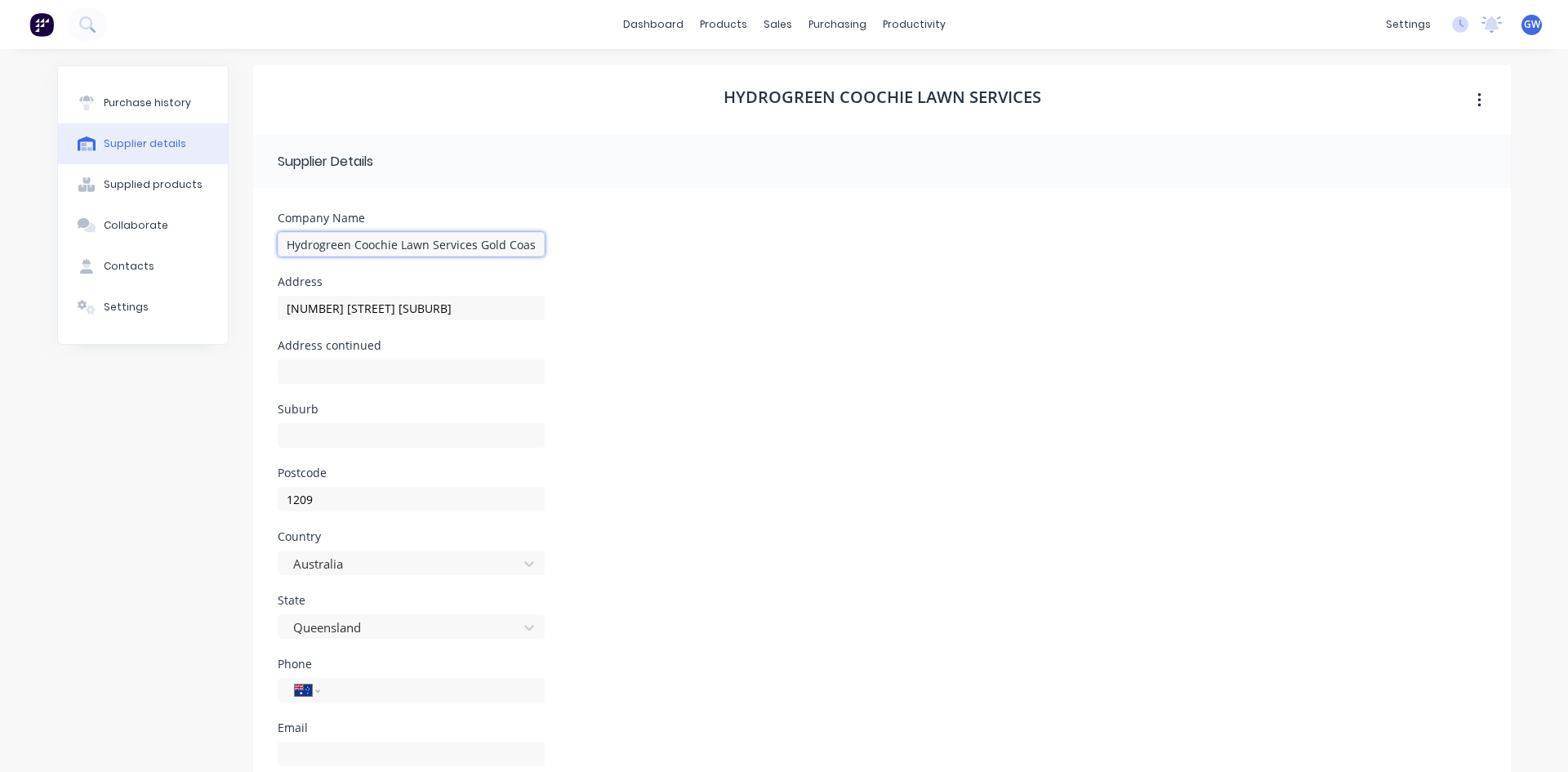 type on "Hydrogreen Coochie Lawn Services Gold Coast" 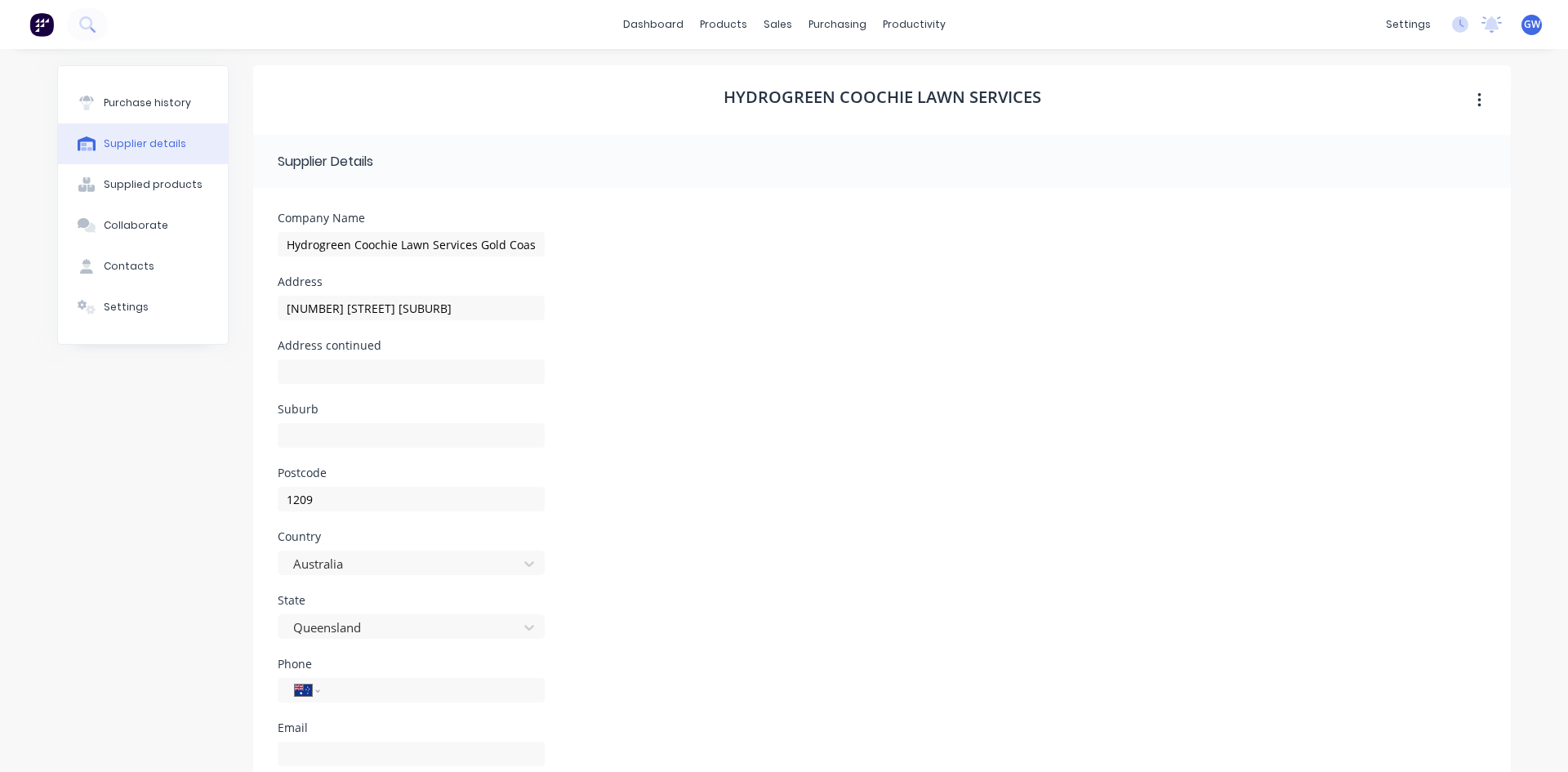 click on "Country Australia" at bounding box center [882, 563] 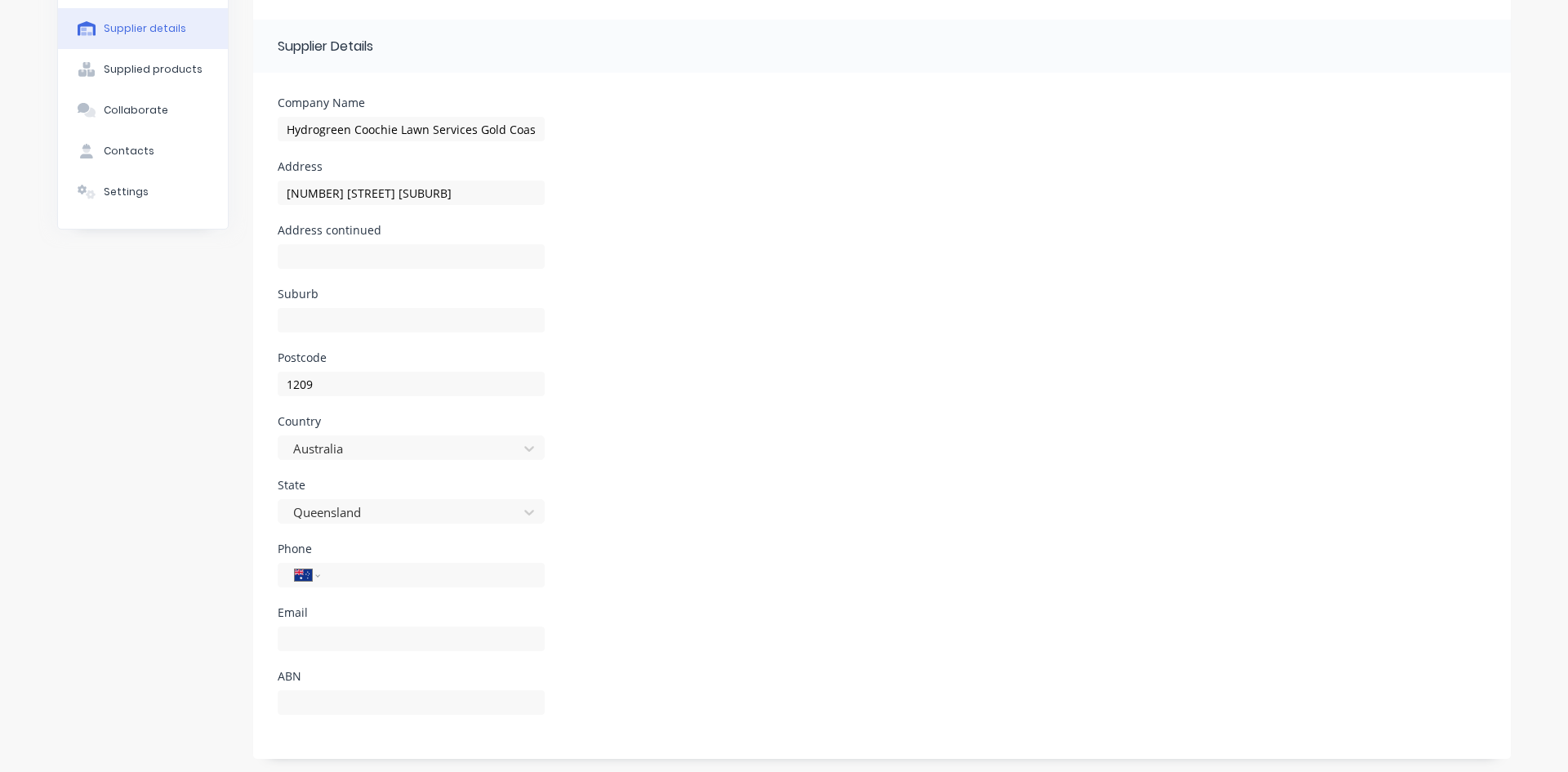scroll, scrollTop: 118, scrollLeft: 0, axis: vertical 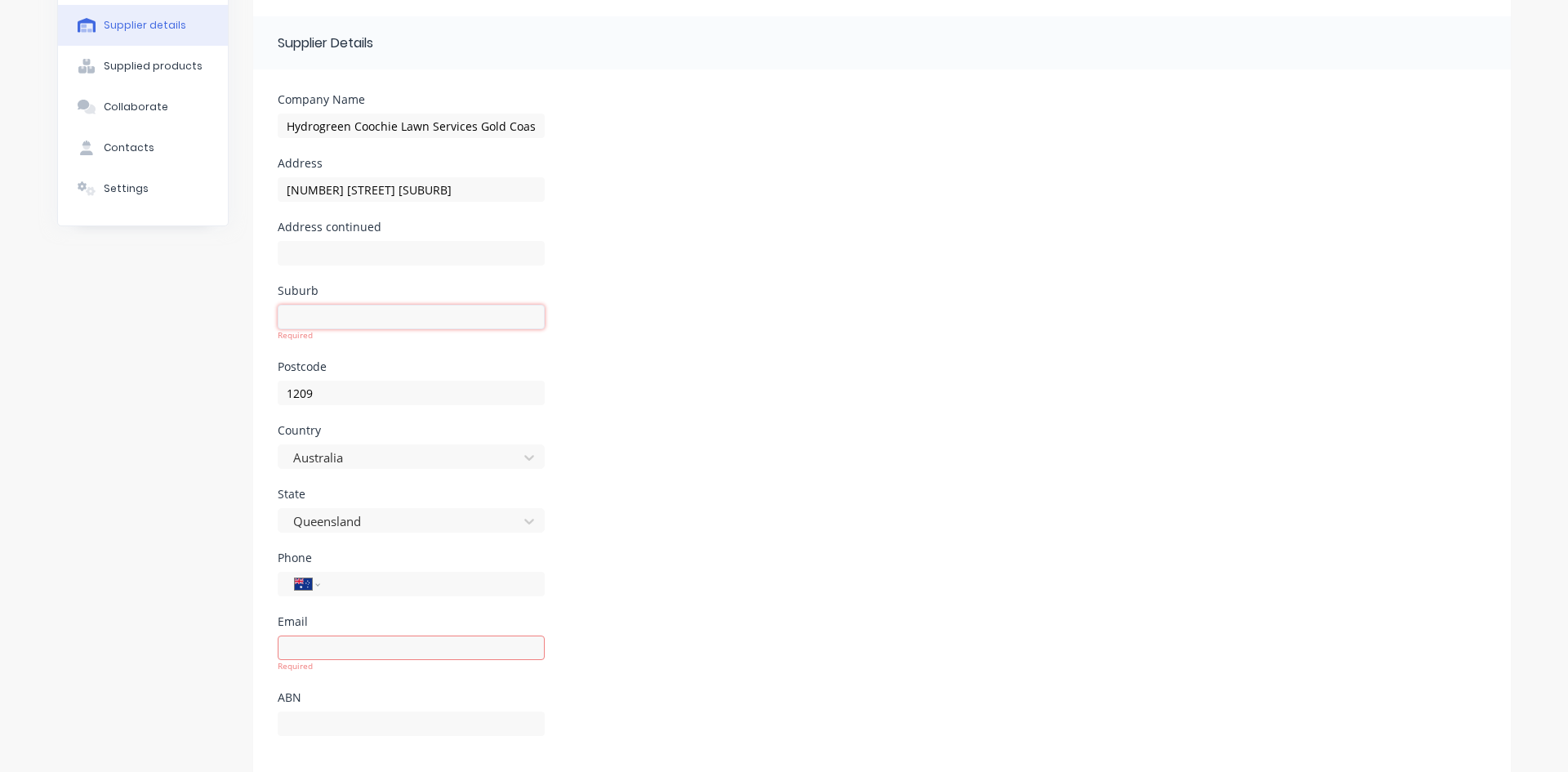 click at bounding box center [411, 317] 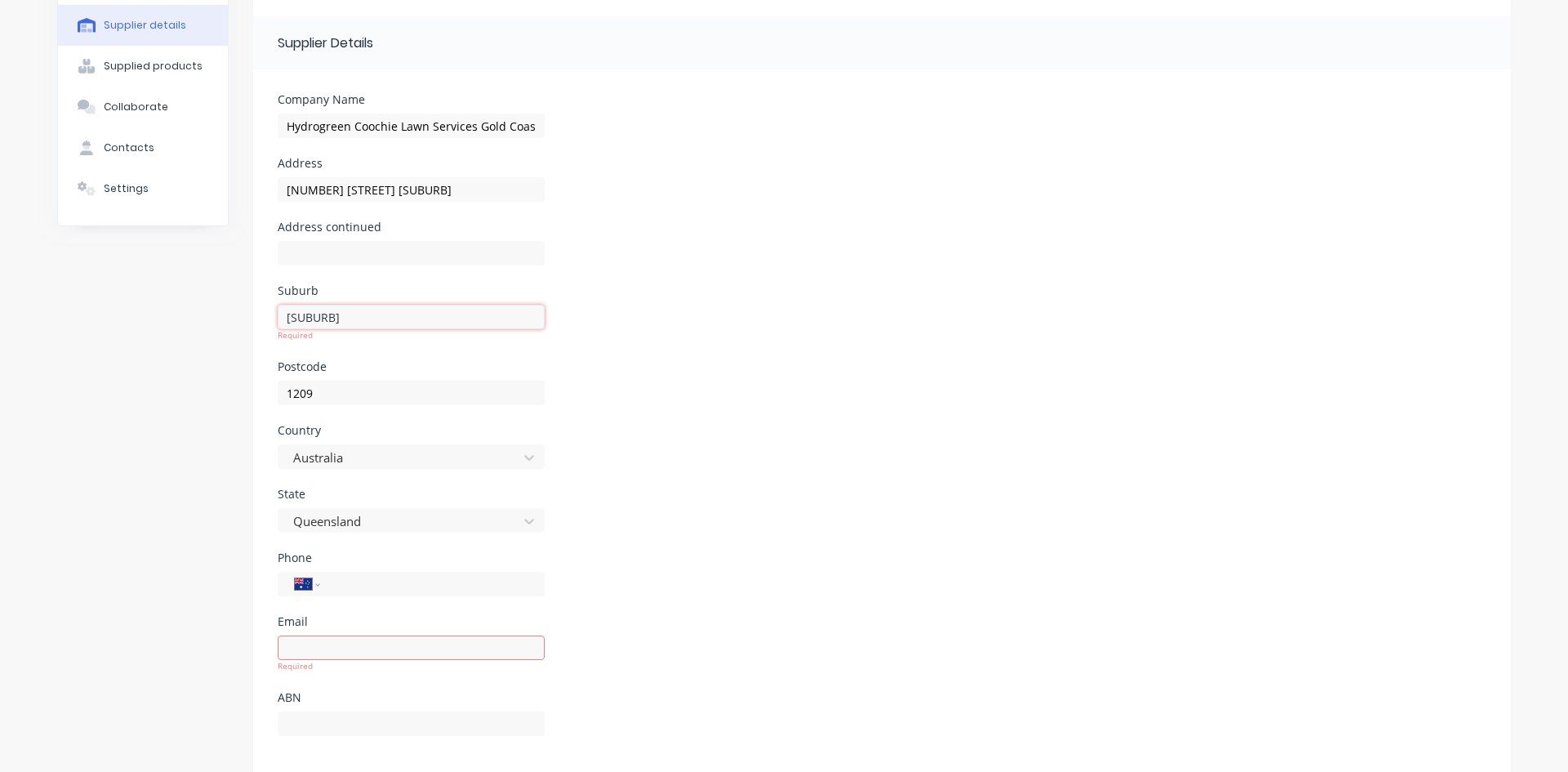 type on "[SUBURB]" 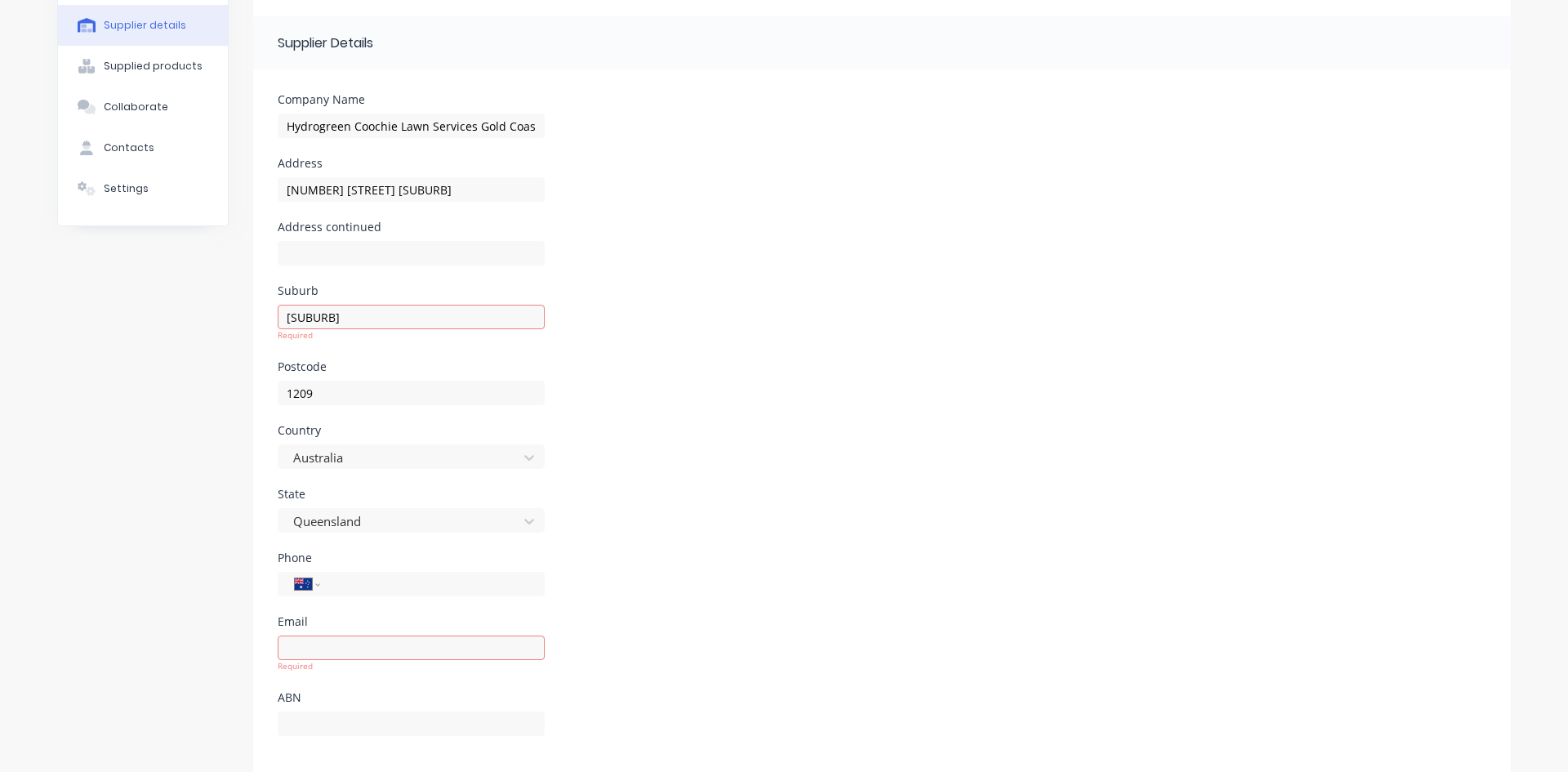 click on "Address continued" at bounding box center [882, 253] 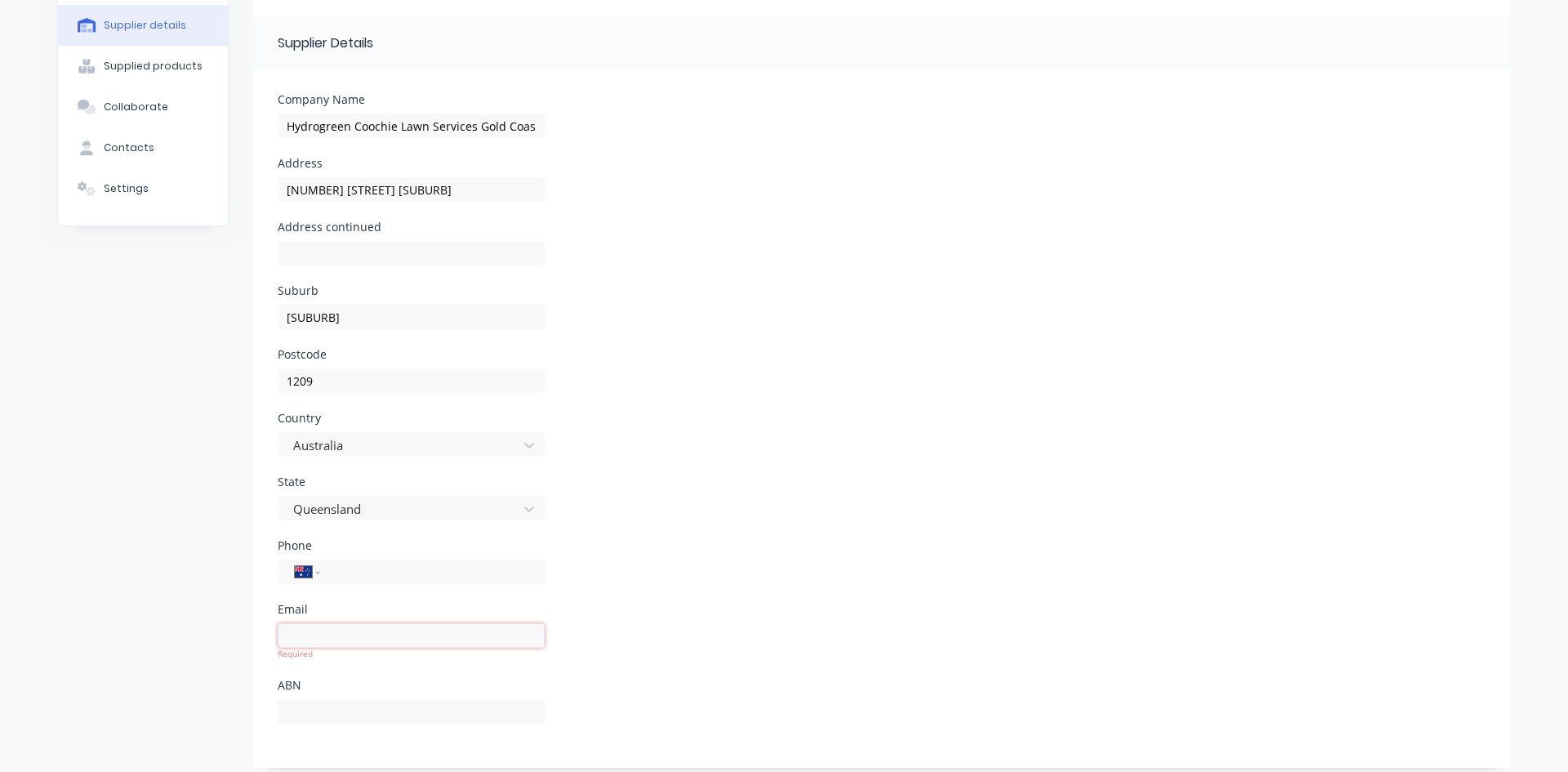 drag, startPoint x: 439, startPoint y: 623, endPoint x: 488, endPoint y: 609, distance: 50.960769 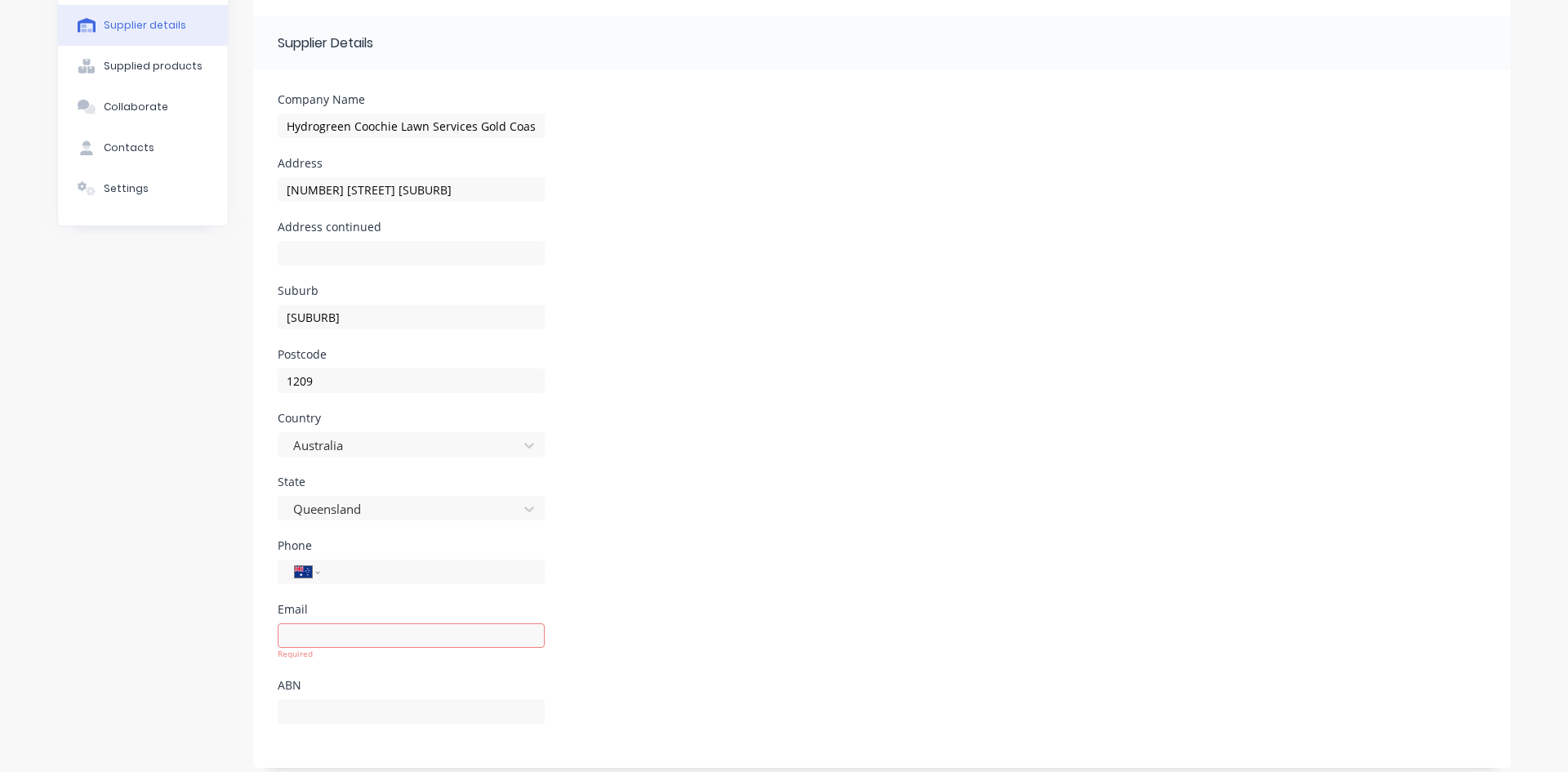 click on "Required" at bounding box center (411, 654) 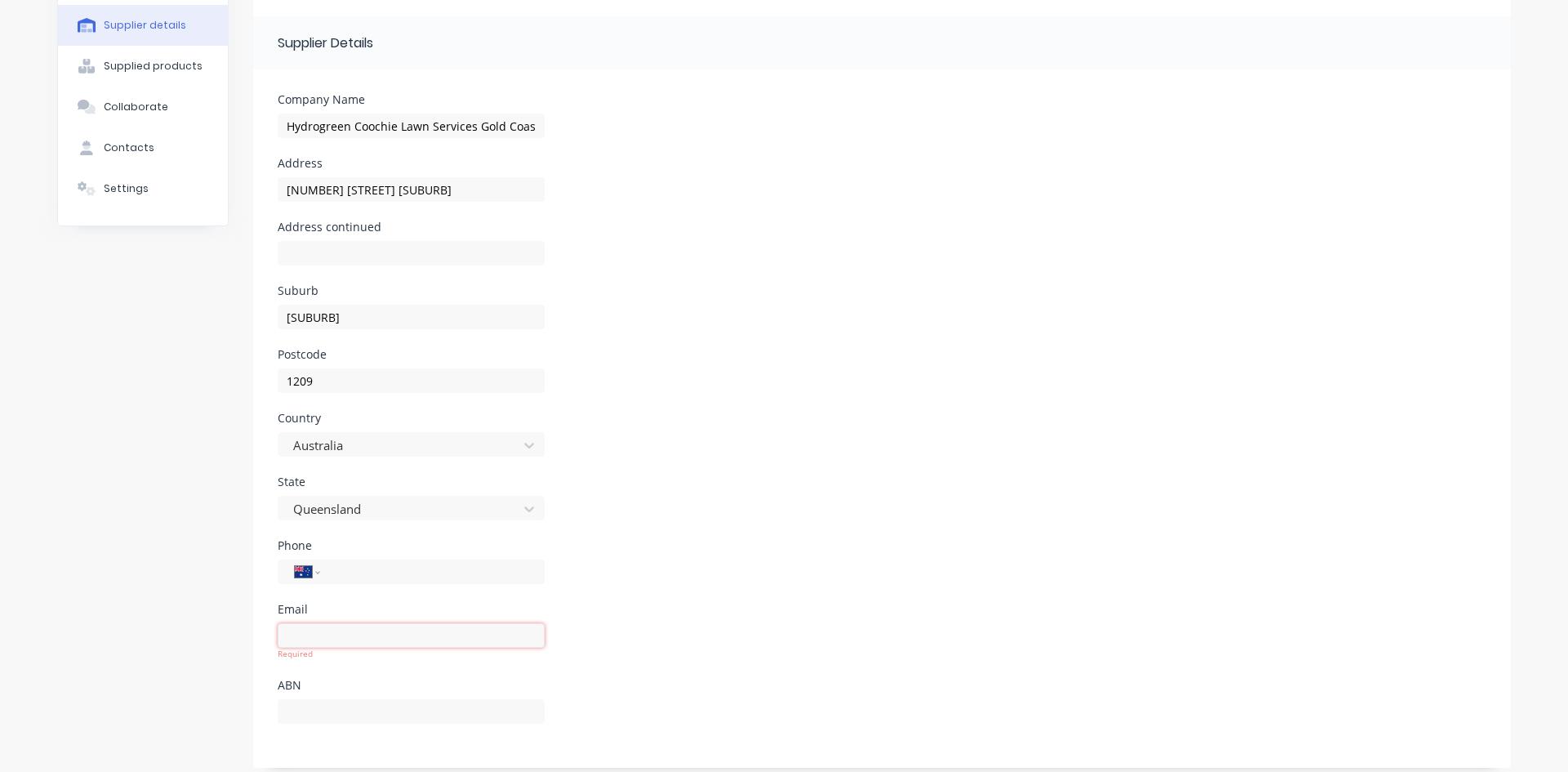click at bounding box center [411, 636] 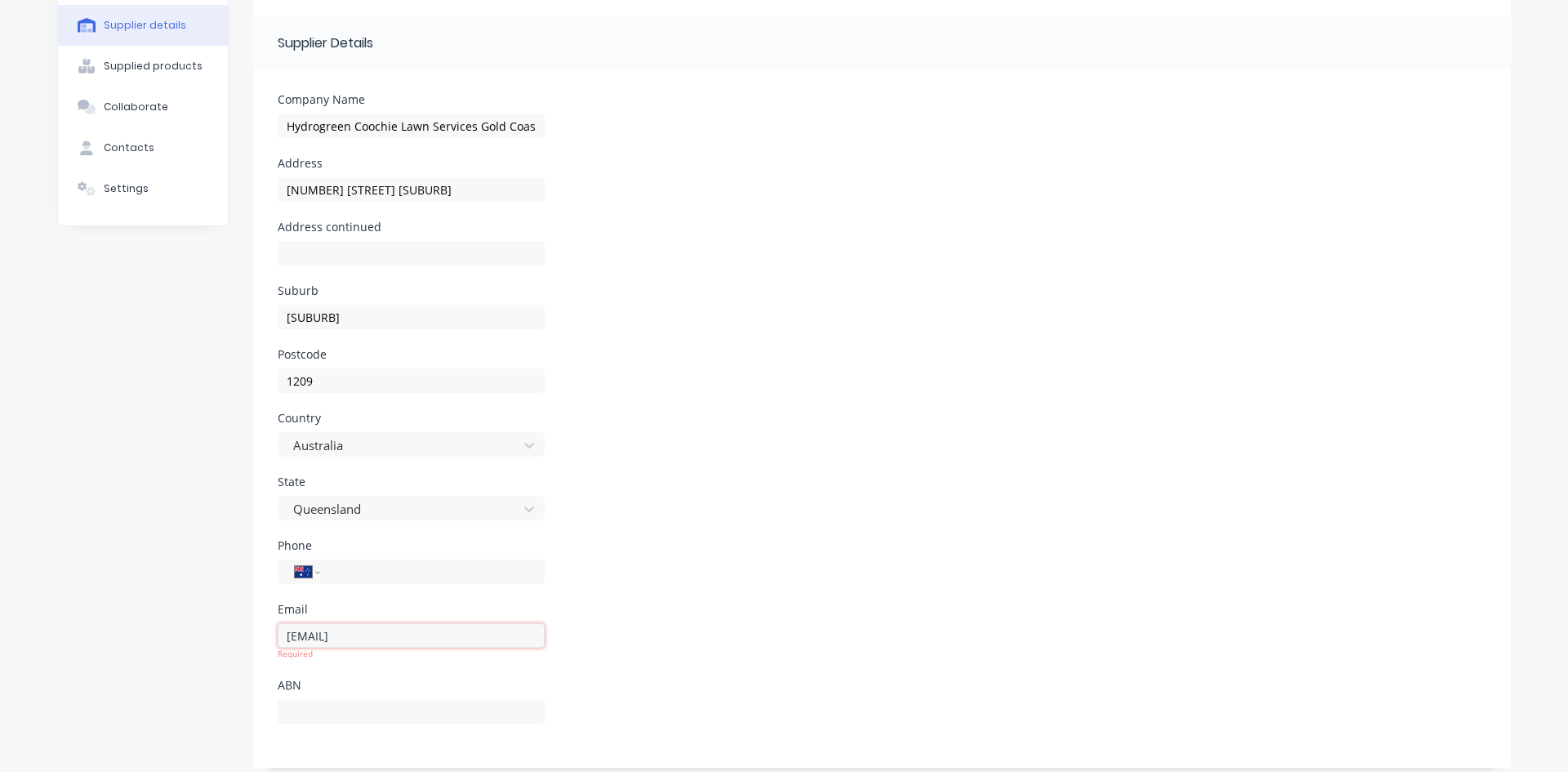 type on "[EMAIL]" 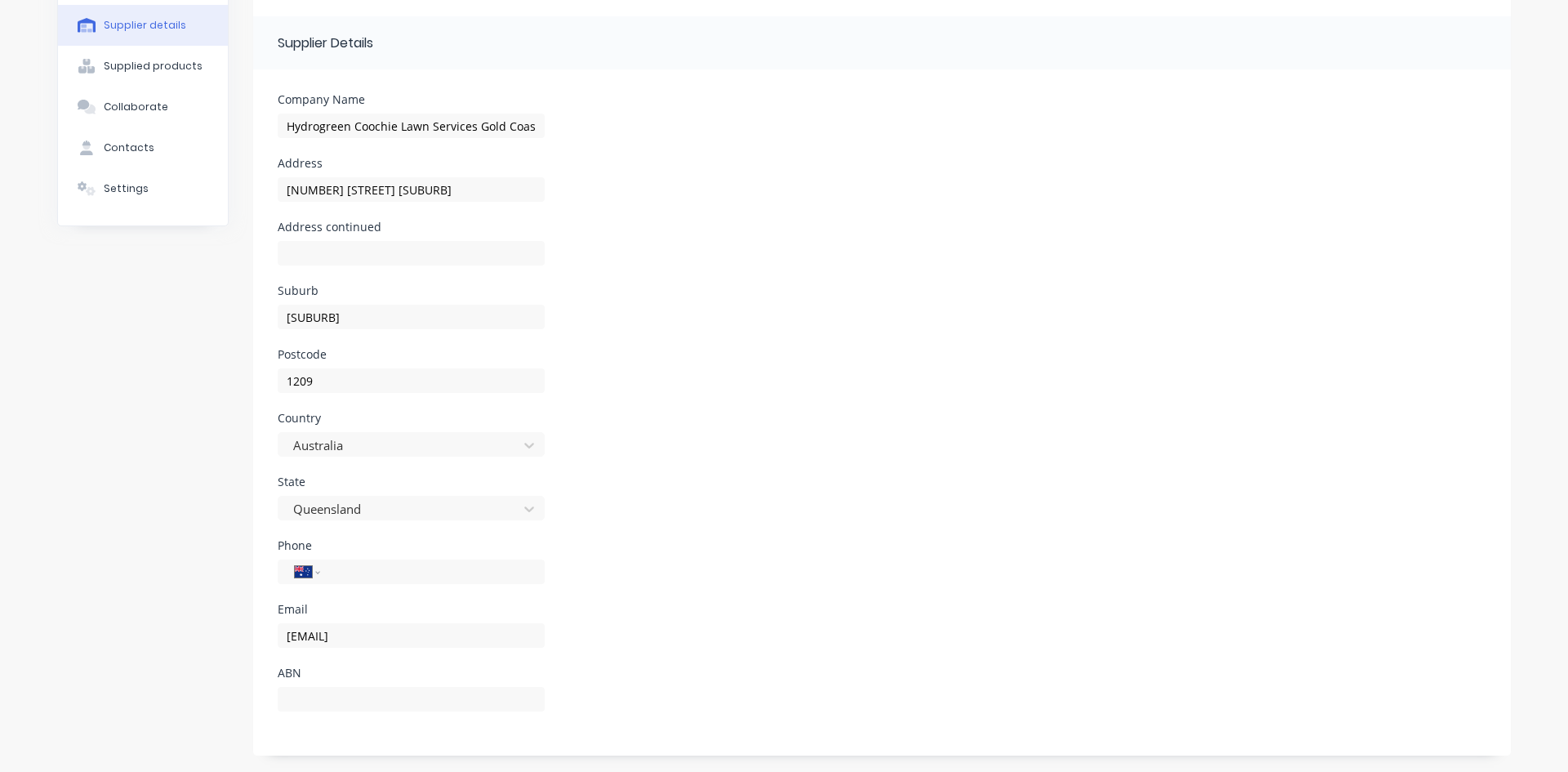 click on "Phone International Afghanistan Åland Islands Albania Algeria American Samoa Andorra Angola Anguilla Antigua and Barbuda Argentina Armenia Aruba Ascension Island Australia Austria Azerbaijan Bahamas Bahrain Bangladesh Barbados Belarus Belgium Belize Benin Bermuda Bhutan Bolivia Bonaire, Sint Eustatius and Saba Bosnia and Herzegovina Botswana Brazil British Indian Ocean Territory Brunei Darussalam Bulgaria Burkina Faso Burundi Cambodia Cameroon Canada Cape Verde Cayman Islands Central African Republic Chad Chile China Christmas Island Cocos (Keeling) Islands Colombia Comoros Congo Congo, Democratic Republic of the Cook Islands Costa Rica Cote d'Ivoire Croatia Cuba Curaçao Cyprus Czech Republic Denmark Djibouti Dominica Dominican Republic Ecuador Egypt El Salvador Equatorial Guinea Eritrea Estonia Ethiopia Falkland Islands Faroe Islands Federated States of Micronesia Fiji Finland France French Guiana French Polynesia Gabon Gambia Georgia Germany Ghana Gibraltar Greece Greenland Grenada Guadeloupe Guam Guinea" at bounding box center [882, 572] 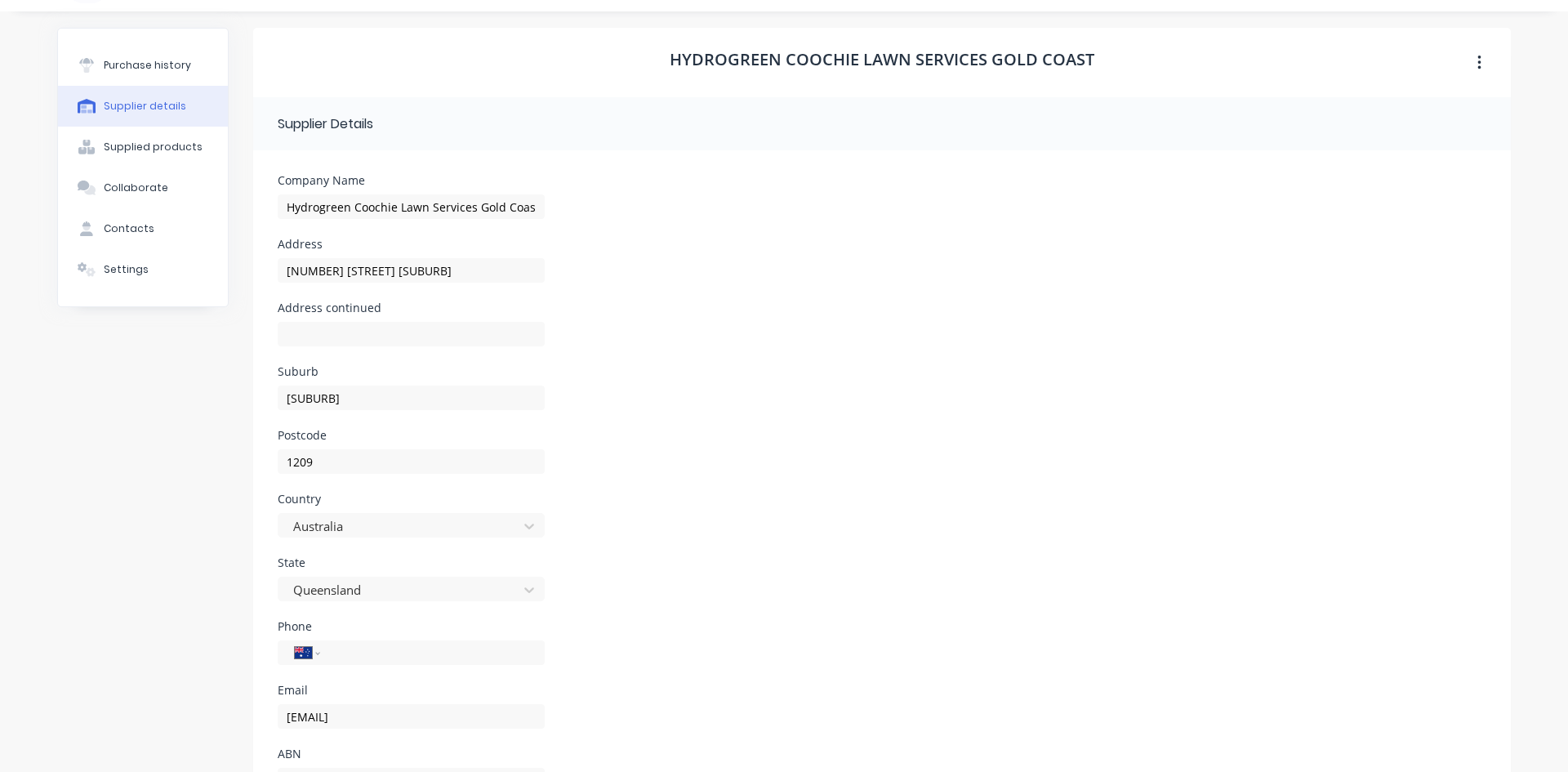 scroll, scrollTop: 0, scrollLeft: 0, axis: both 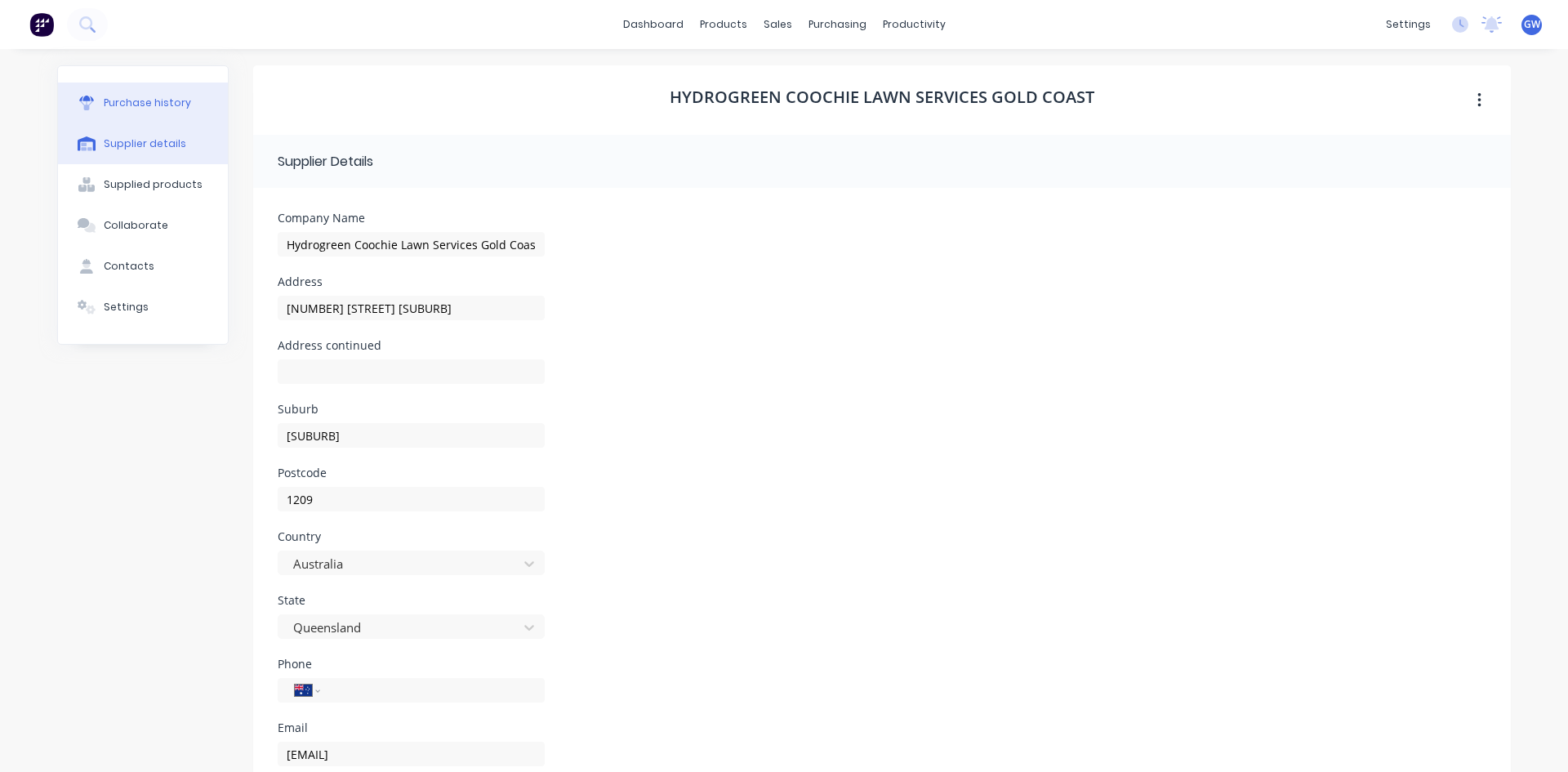 click on "Purchase history" at bounding box center (143, 103) 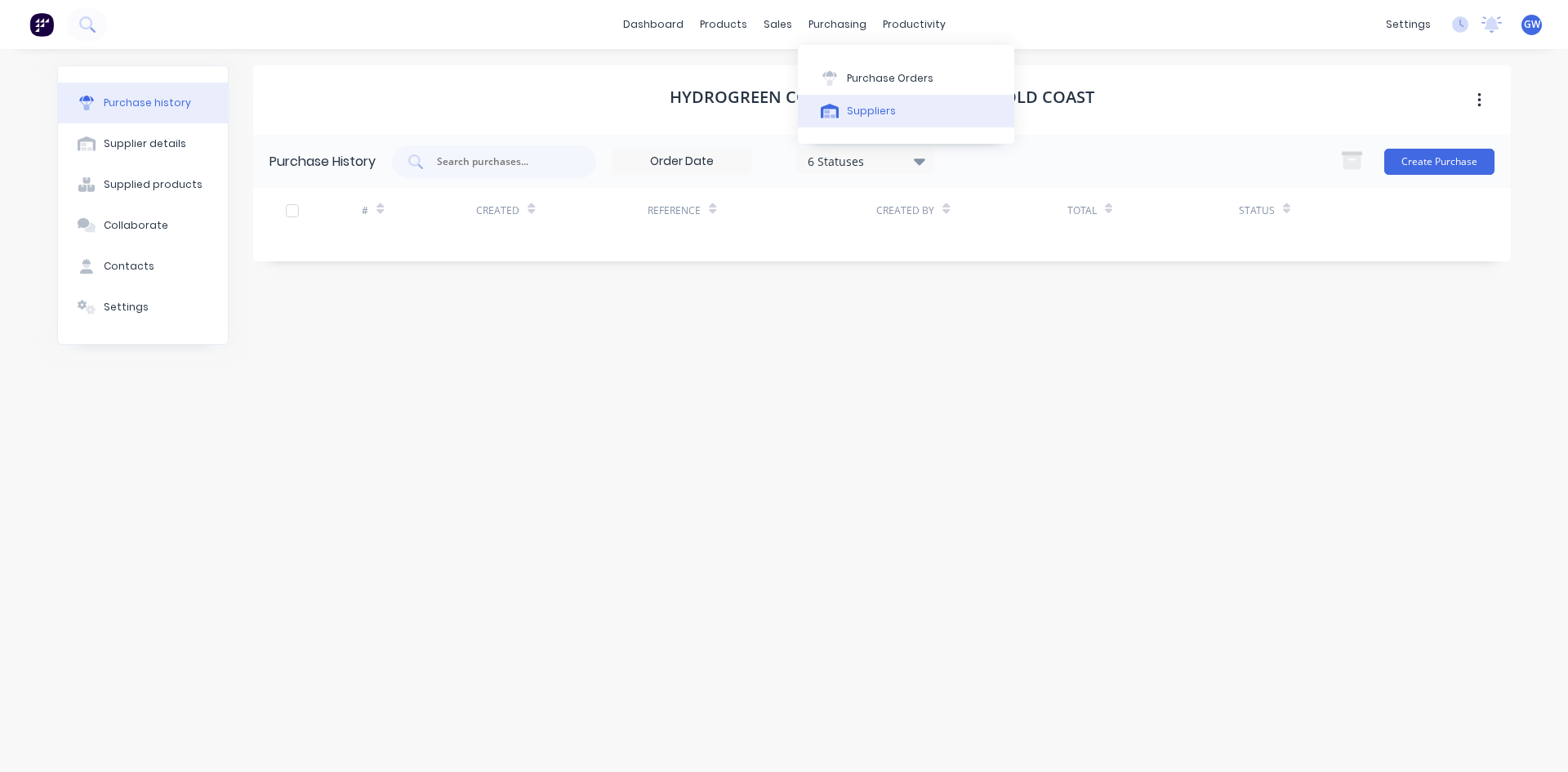 click on "Suppliers" at bounding box center (871, 111) 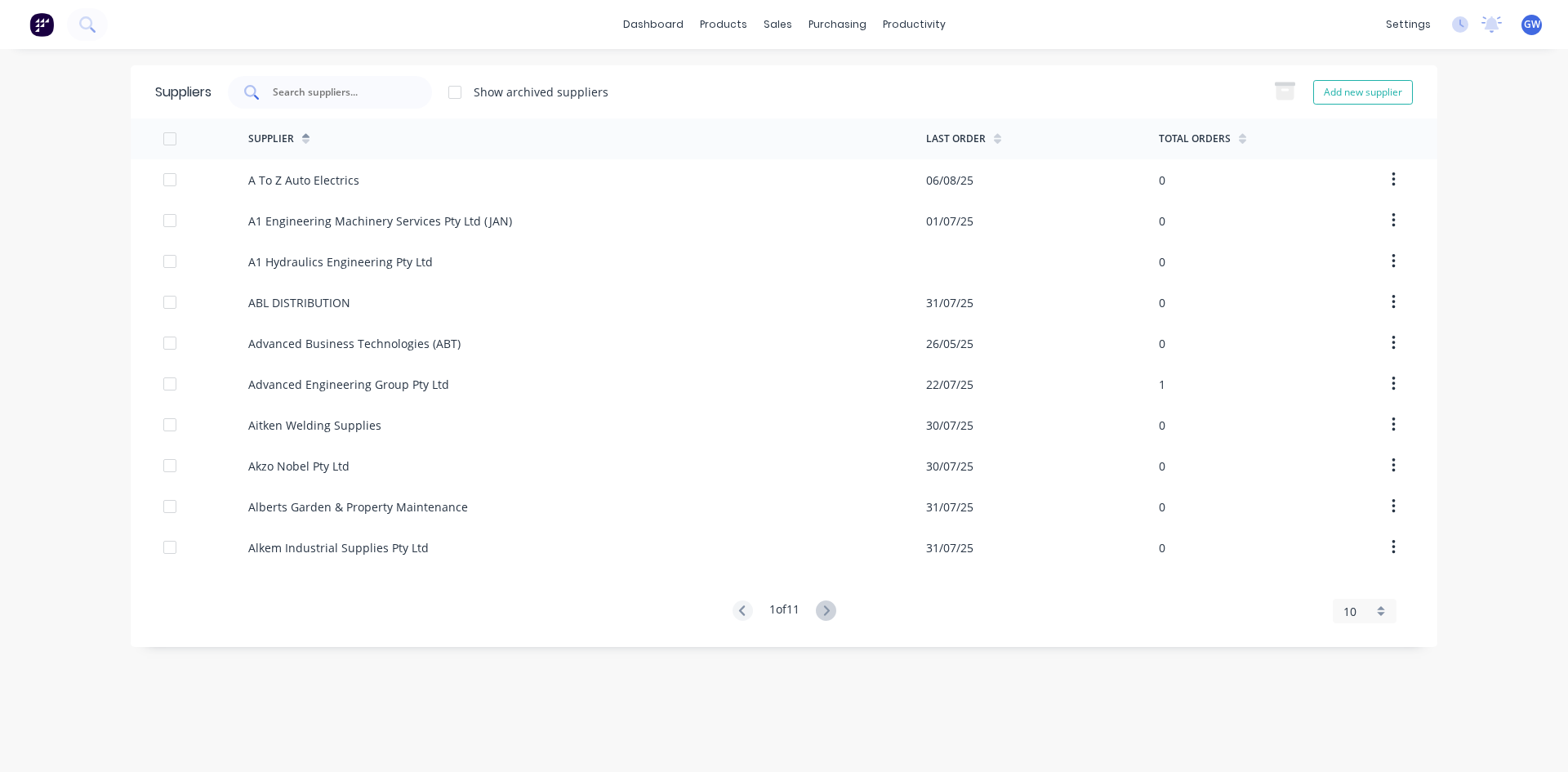 click at bounding box center (330, 92) 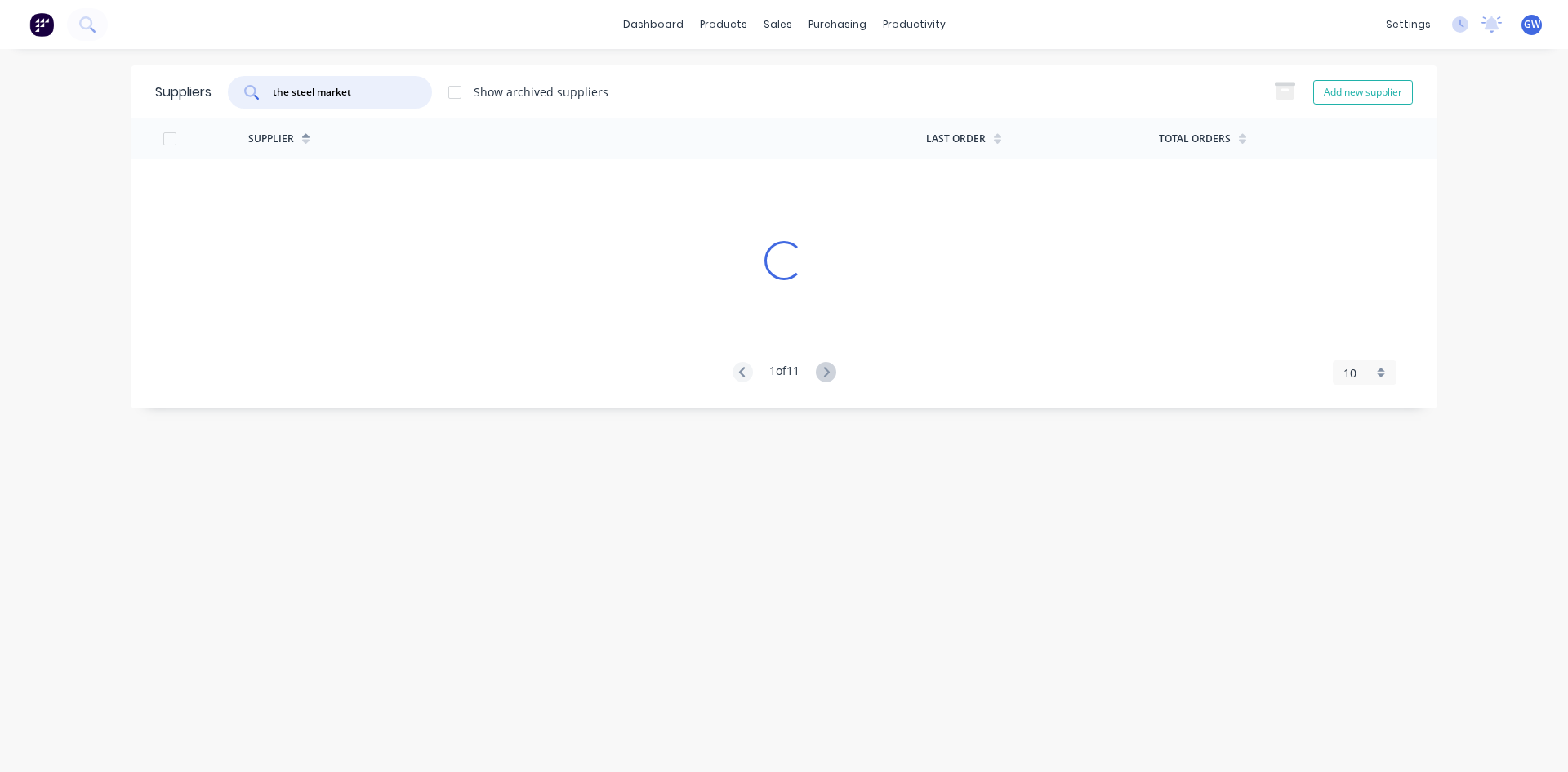 type on "the steel market" 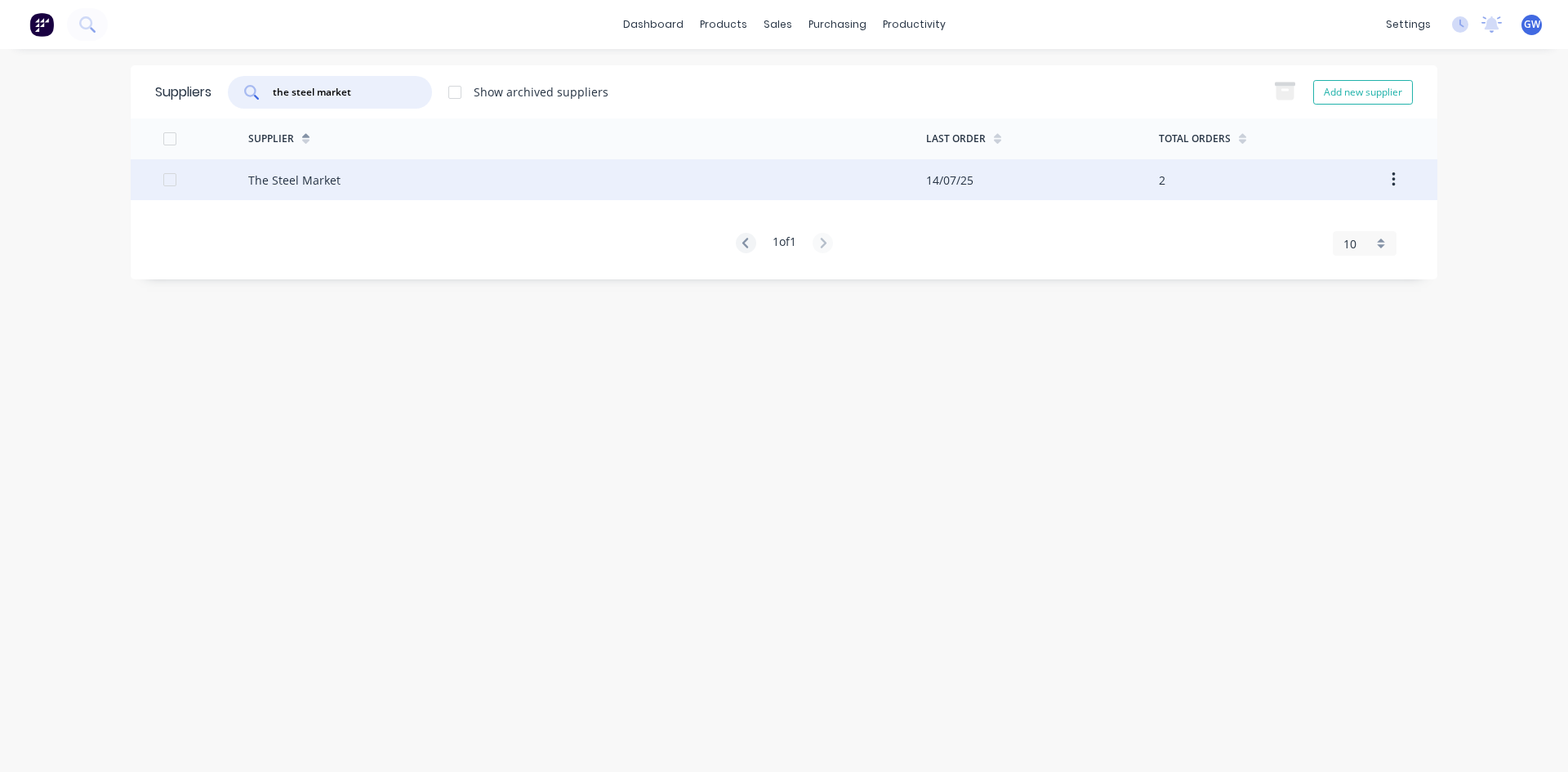 click on "14/07/25" at bounding box center (1042, 180) 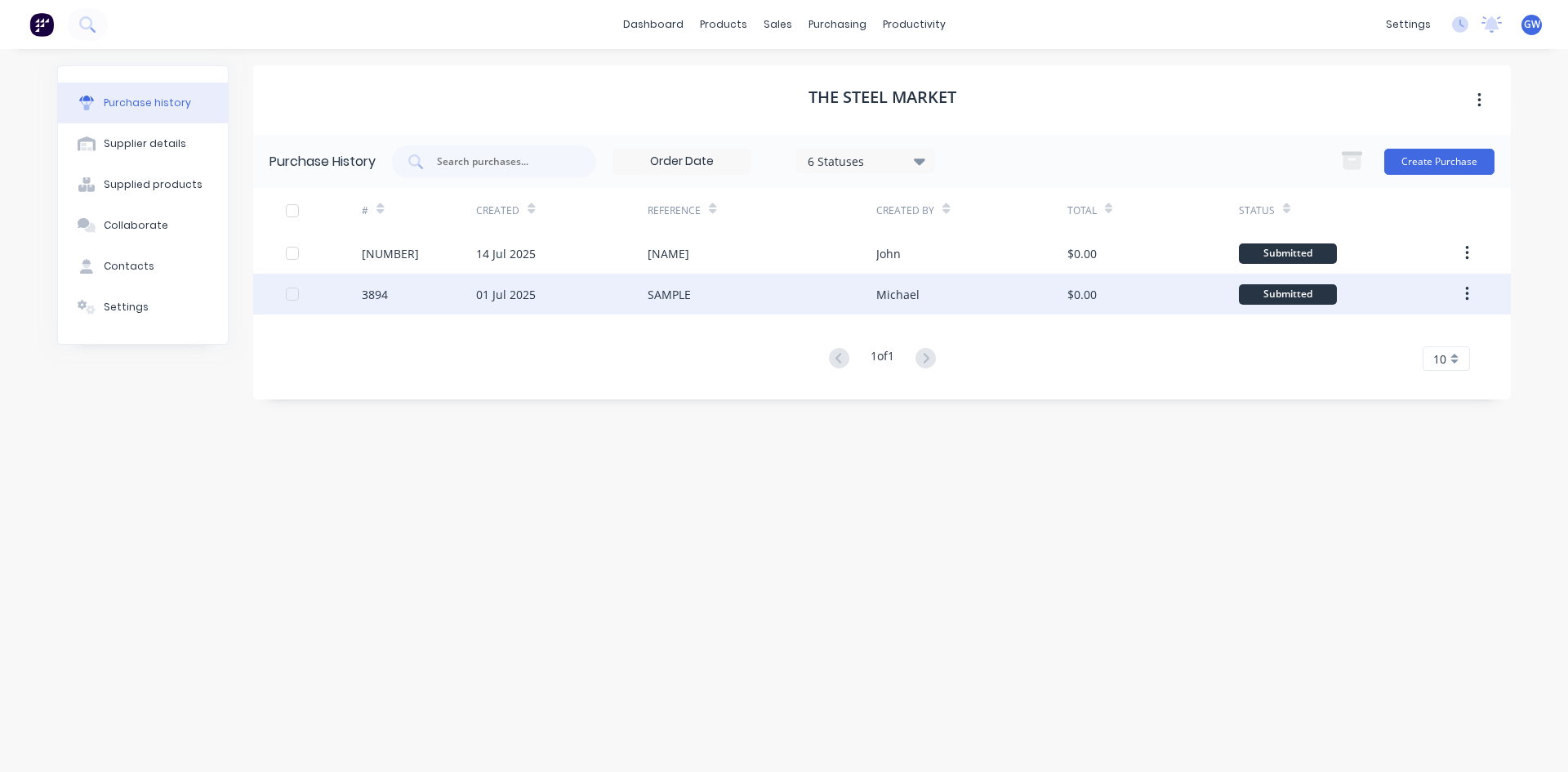 click on "Michael" at bounding box center [971, 294] 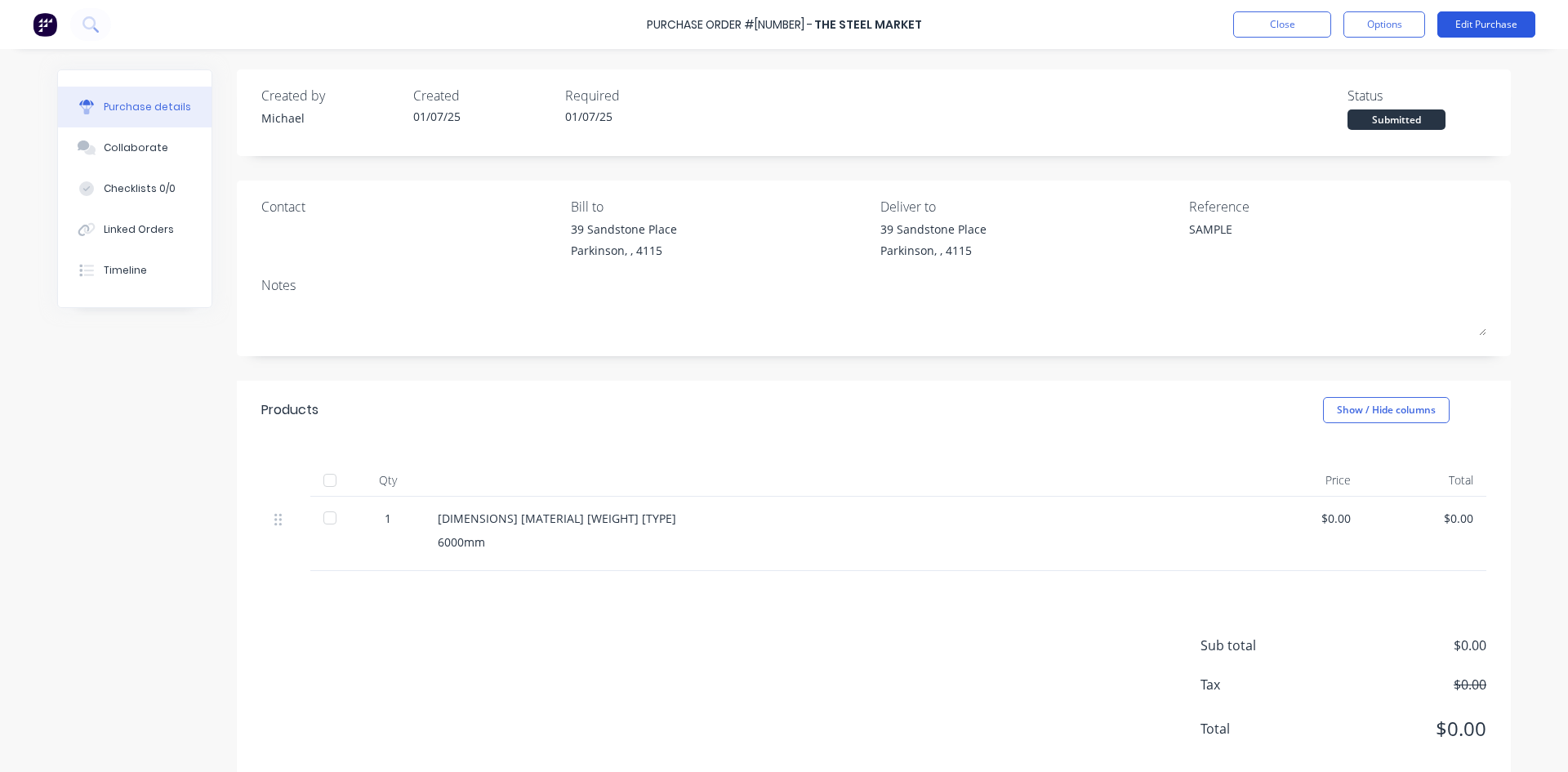 click on "Edit Purchase" at bounding box center (1486, 25) 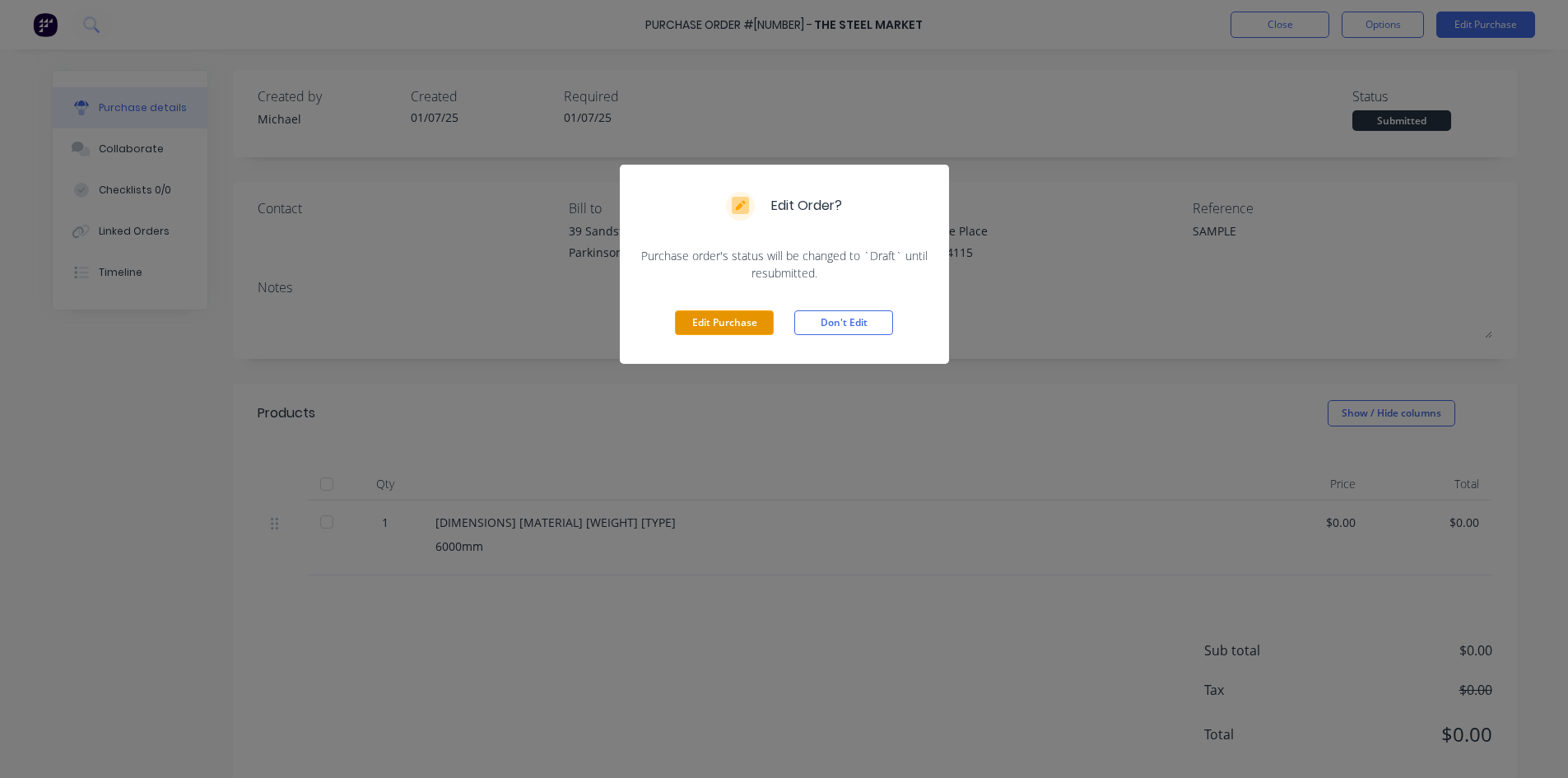 click on "Edit Purchase" at bounding box center (724, 323) 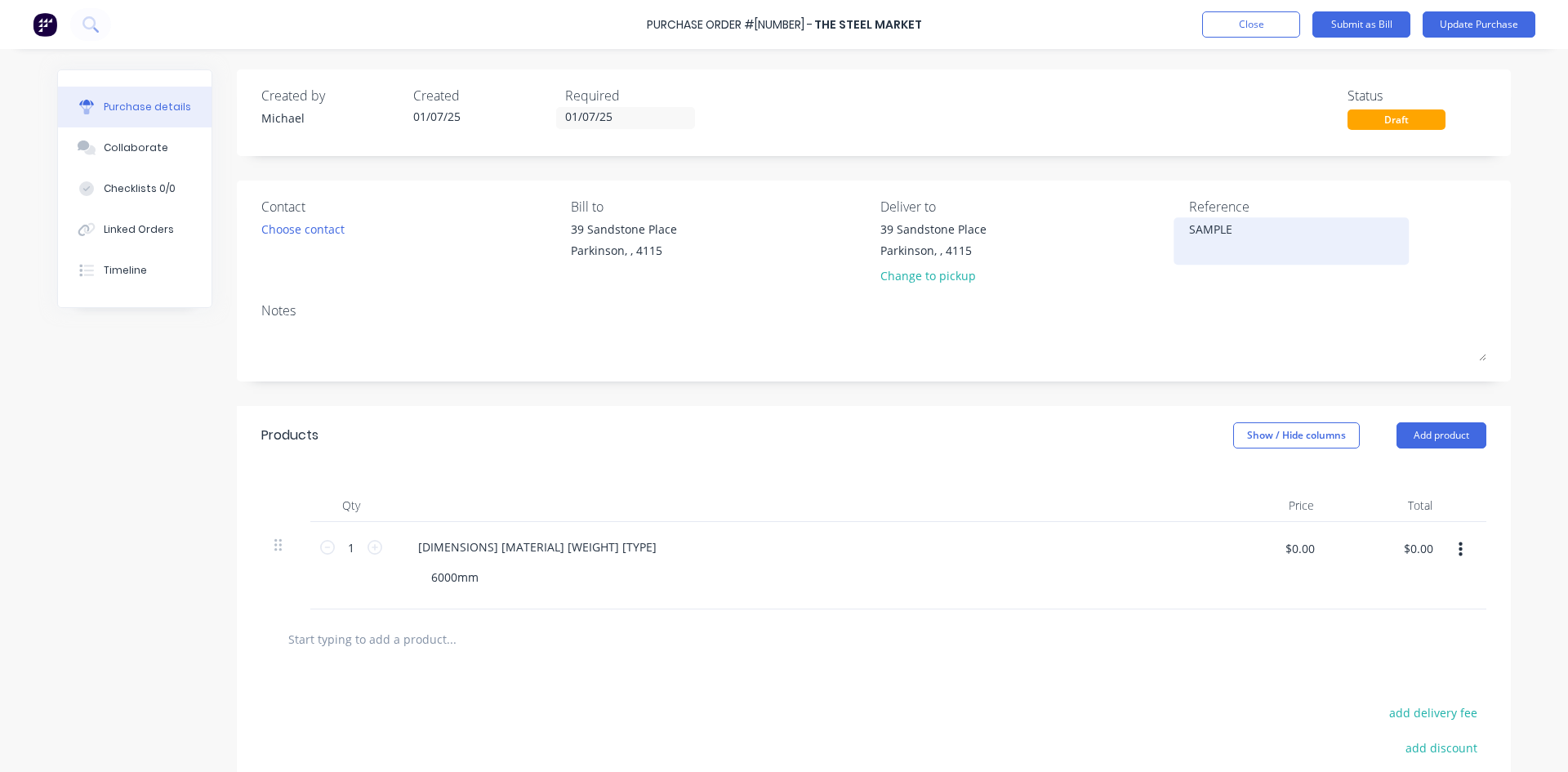 click on "SAMPLE" at bounding box center [1291, 241] 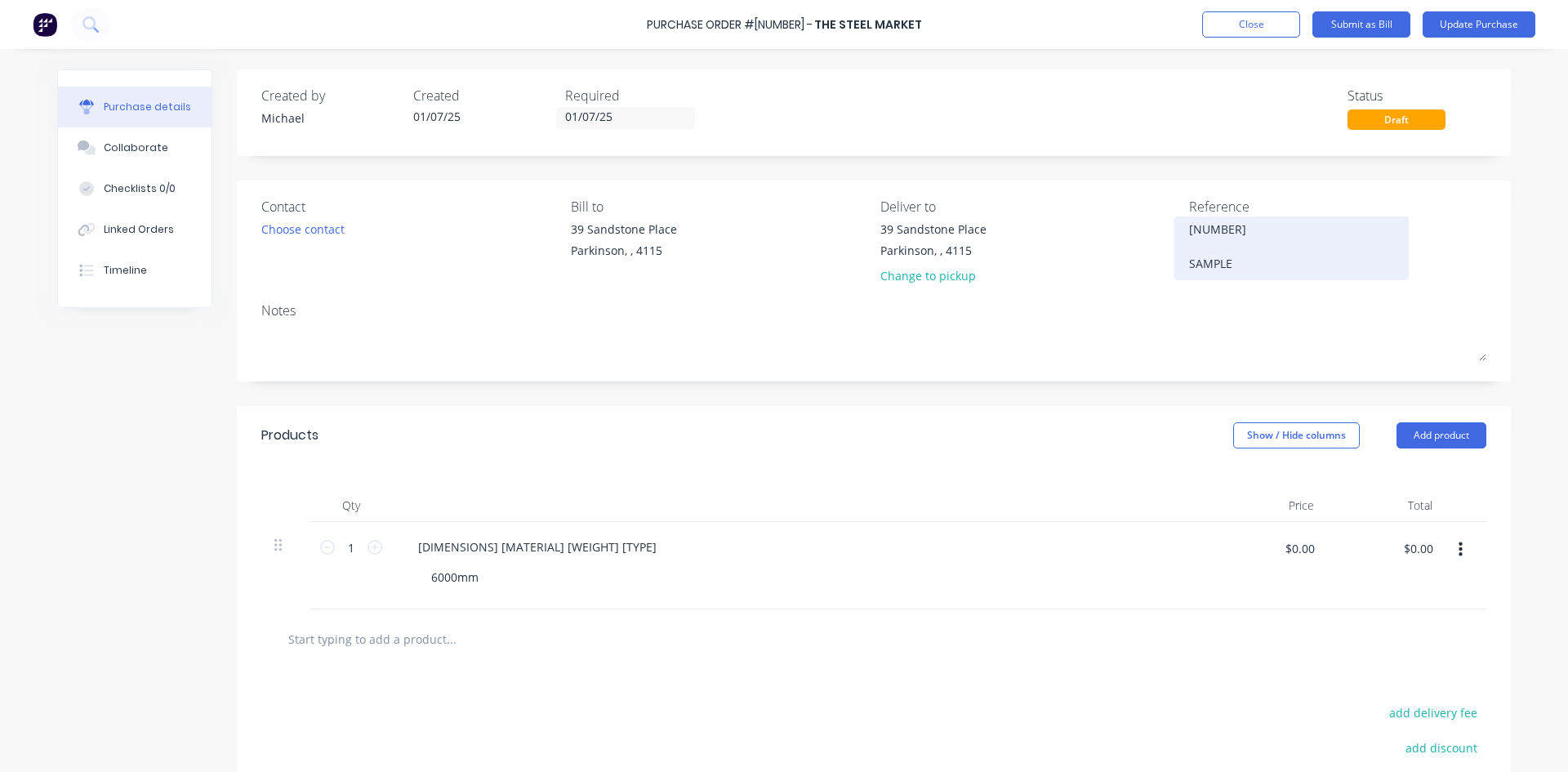 scroll, scrollTop: 0, scrollLeft: 0, axis: both 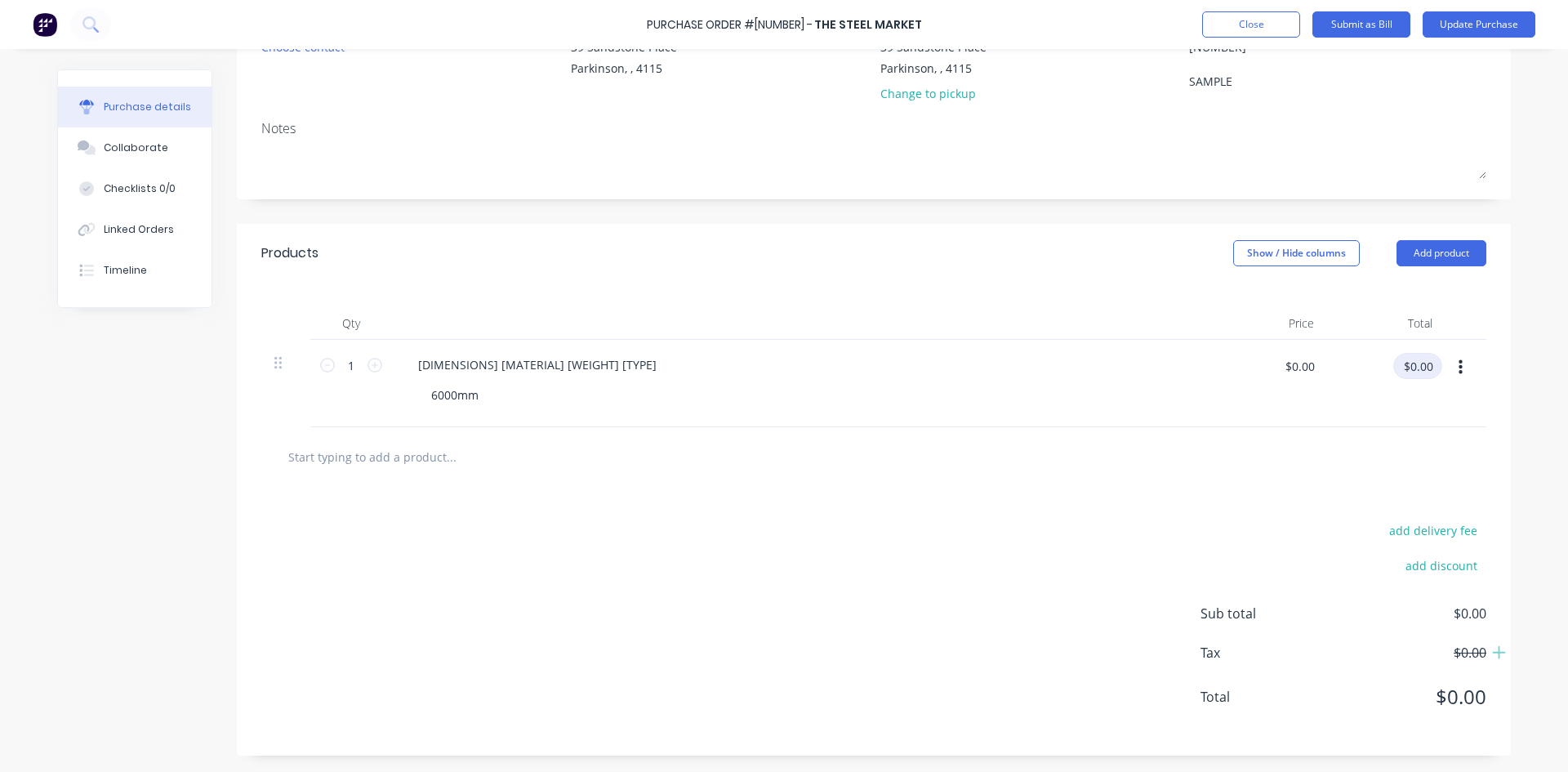 type on "[NUMBER]
SAMPLE" 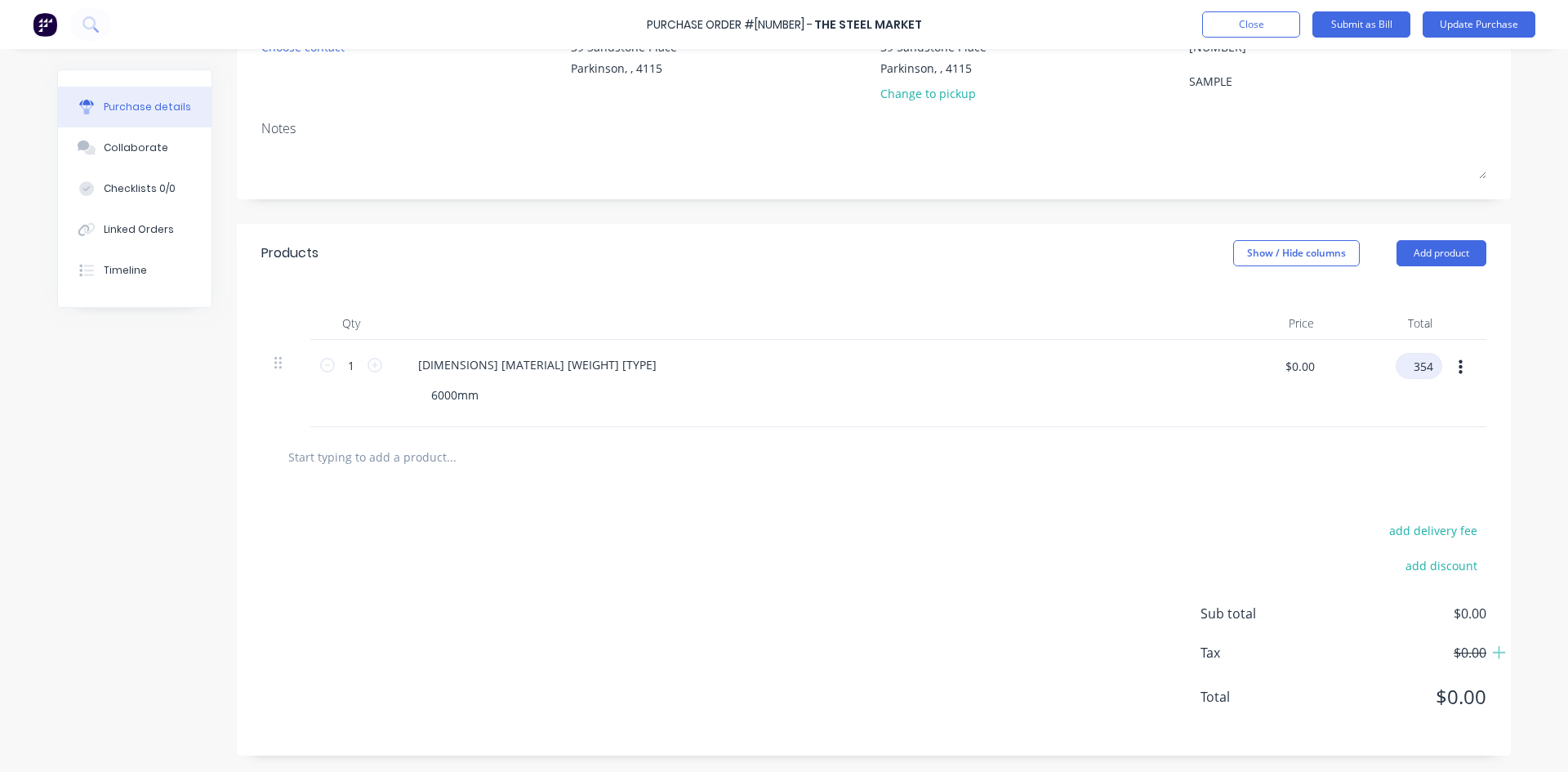 type on "354" 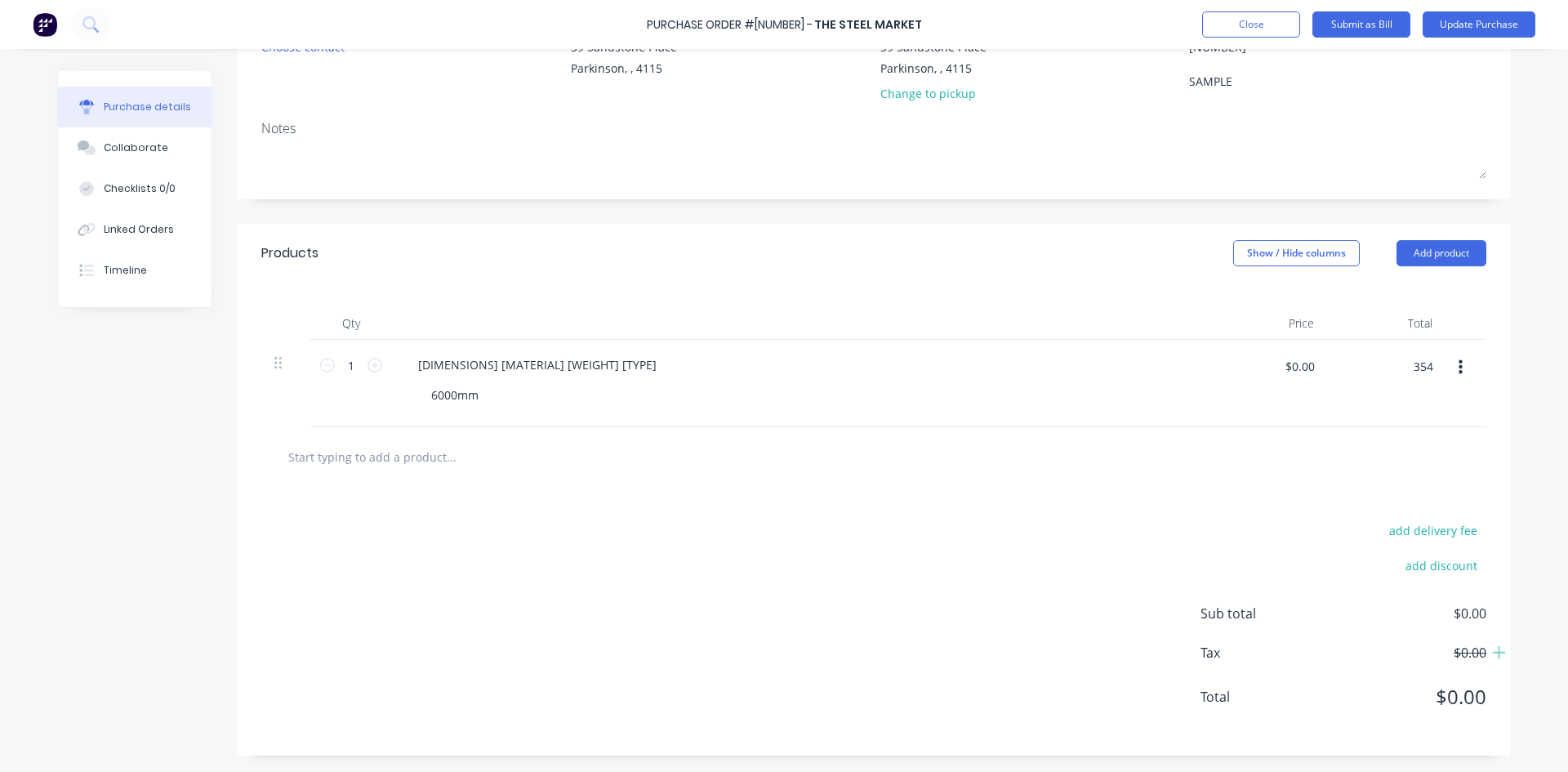 type on "$354.00" 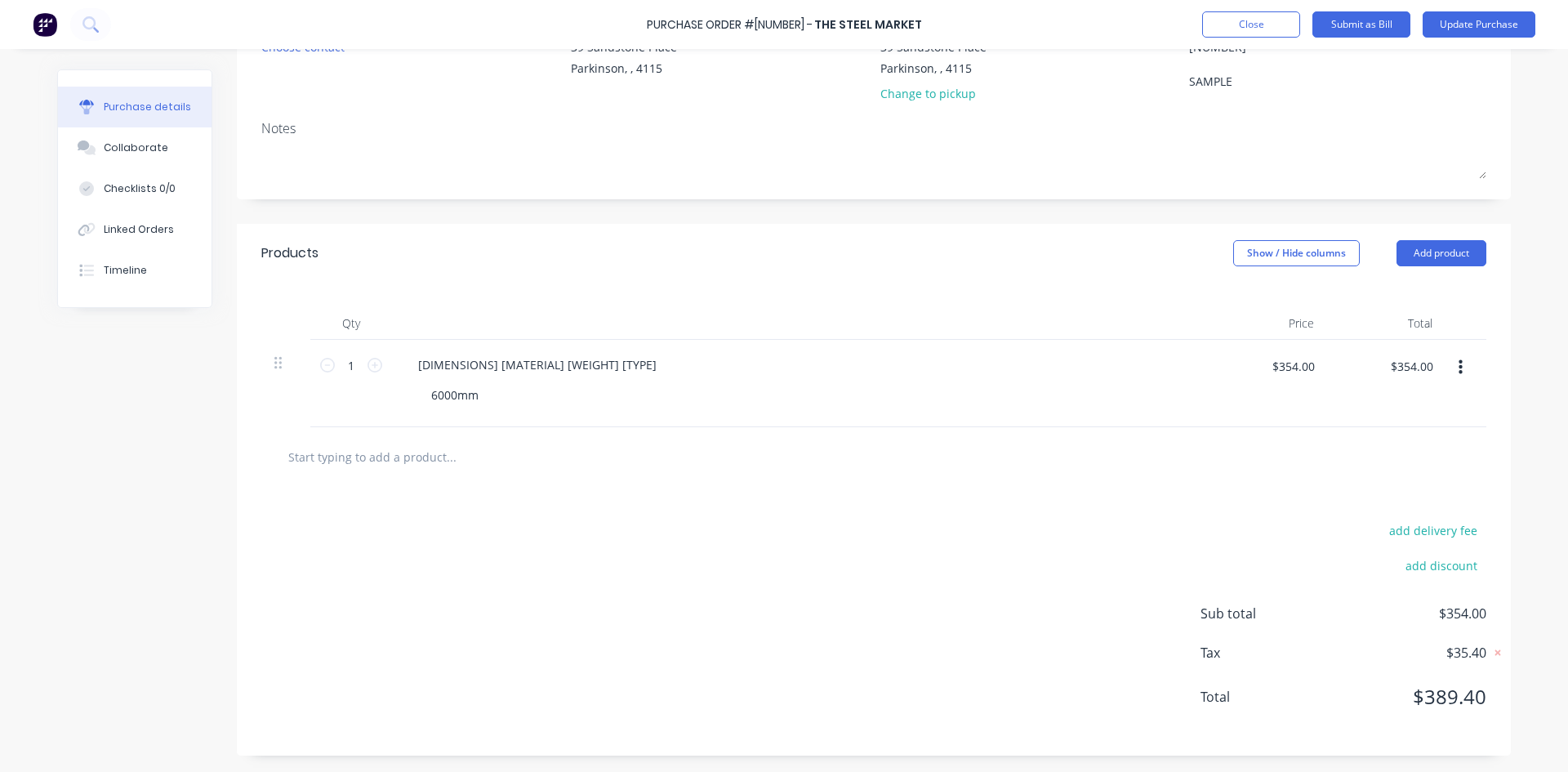 click on "add delivery fee   add discount   Sub total $[PRICE] Tax $[PRICE] Total $[PRICE]" at bounding box center [874, 621] 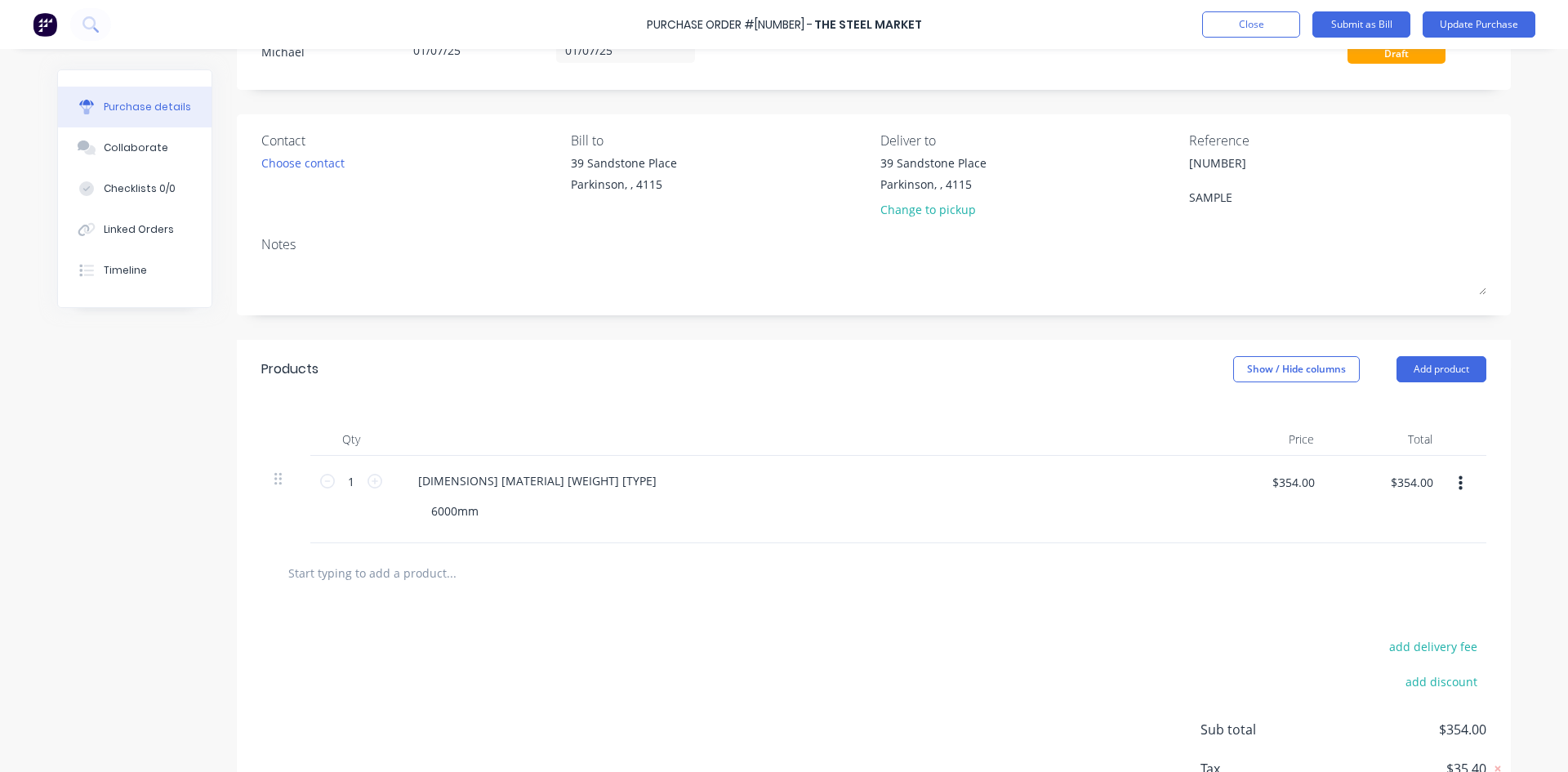 scroll, scrollTop: 0, scrollLeft: 0, axis: both 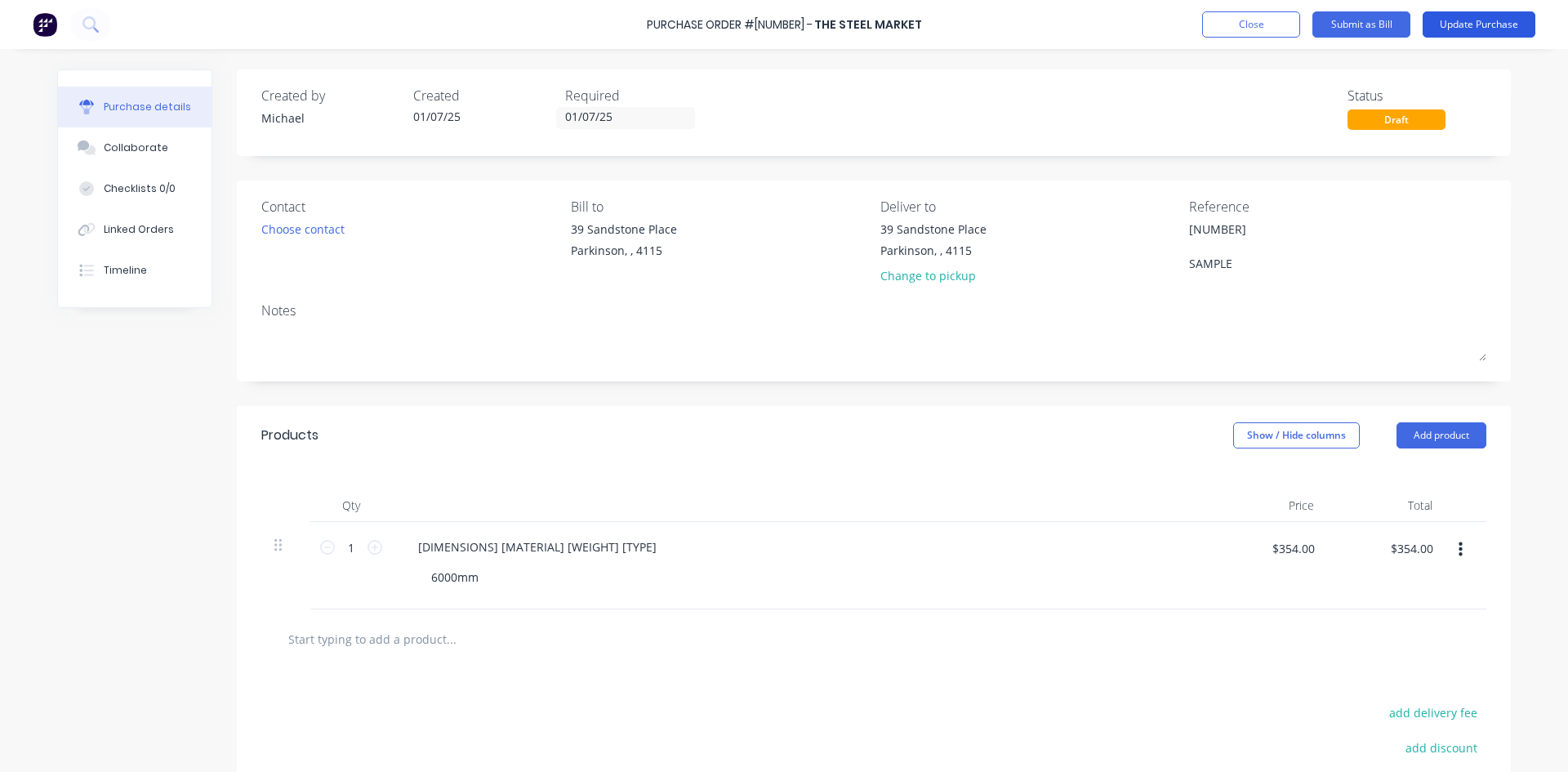 click on "Update Purchase" at bounding box center [1479, 25] 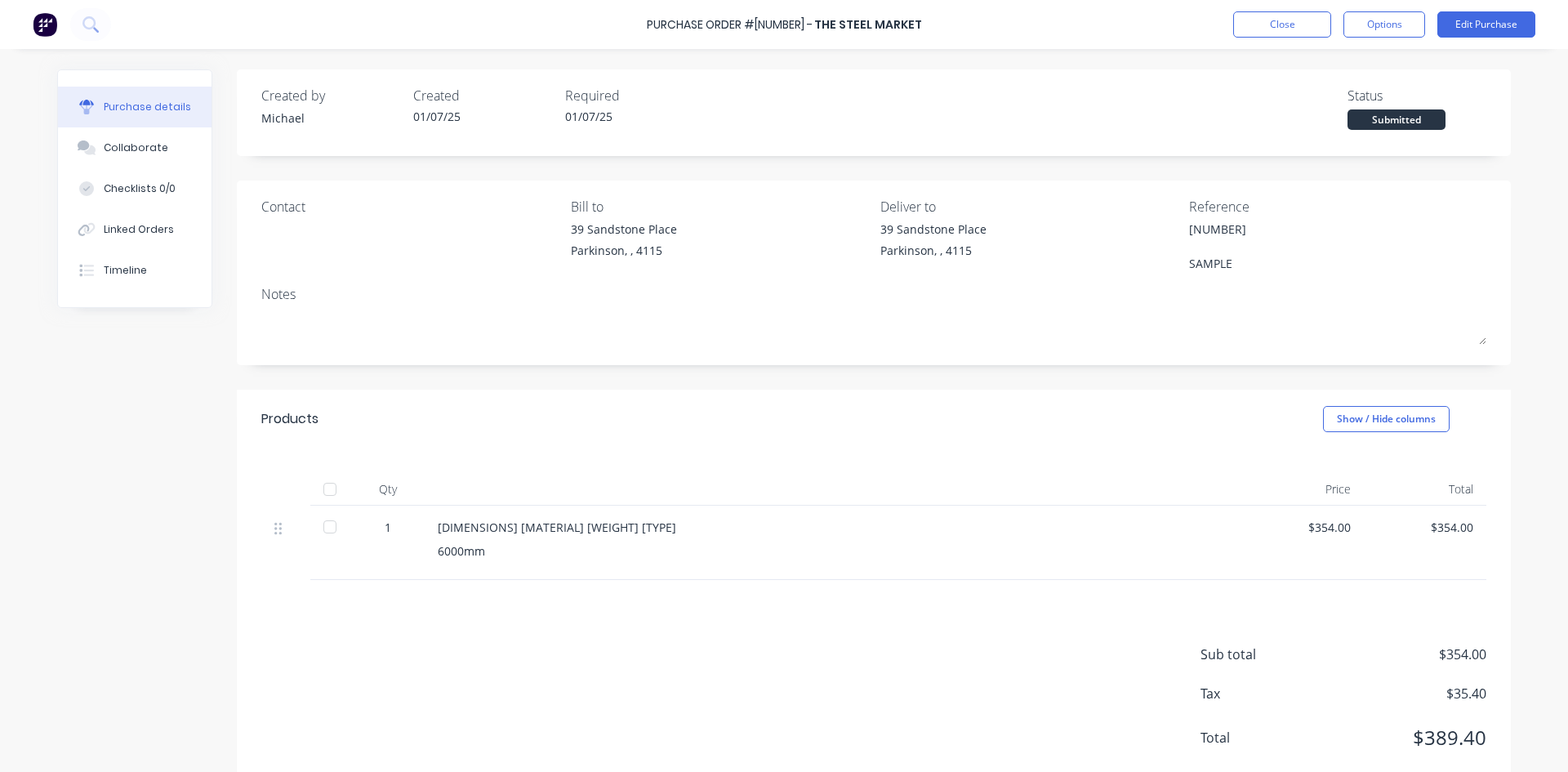 drag, startPoint x: 1377, startPoint y: 19, endPoint x: 1383, endPoint y: 38, distance: 19.924859 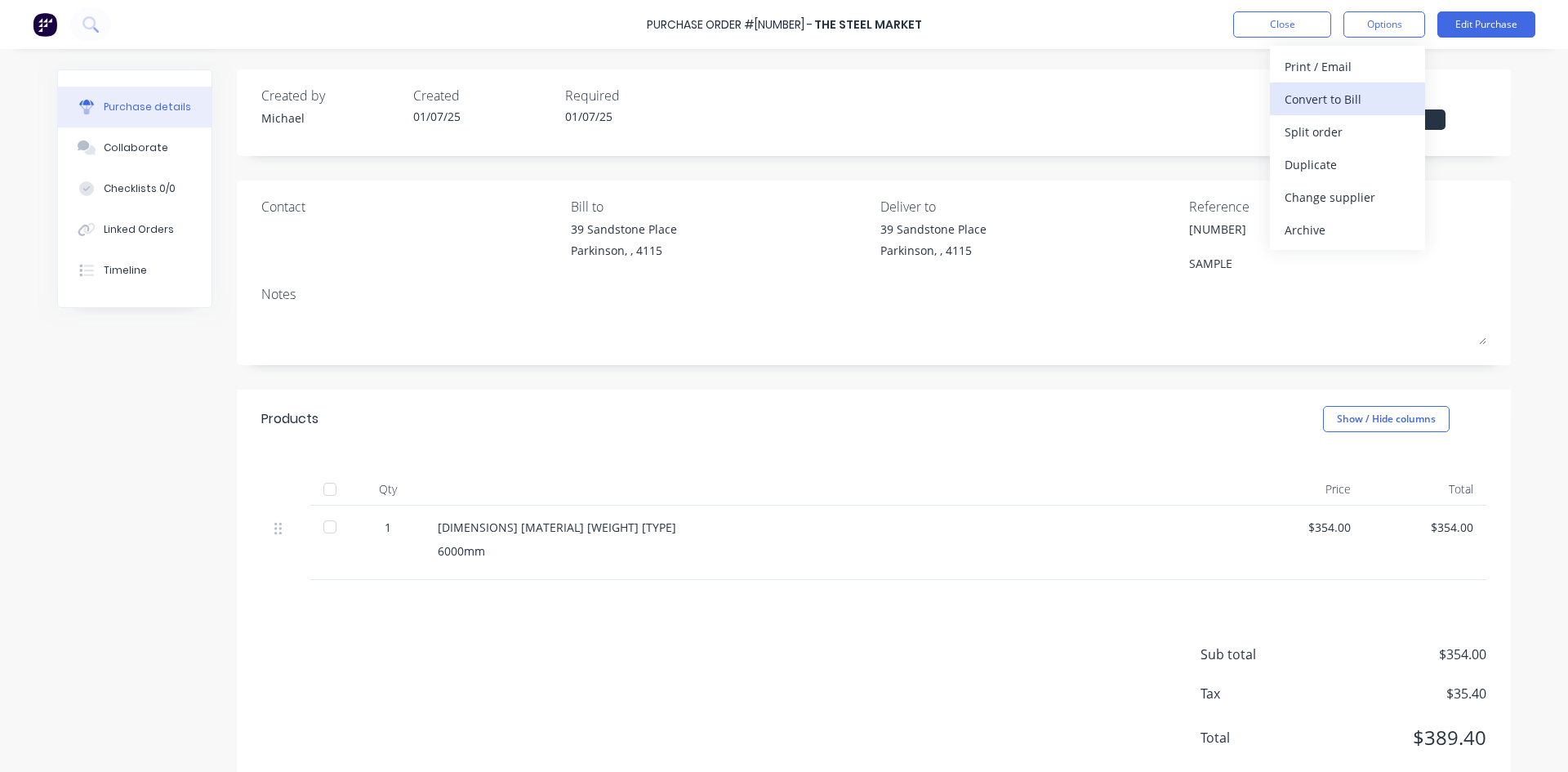click on "Convert to Bill" at bounding box center (1348, 99) 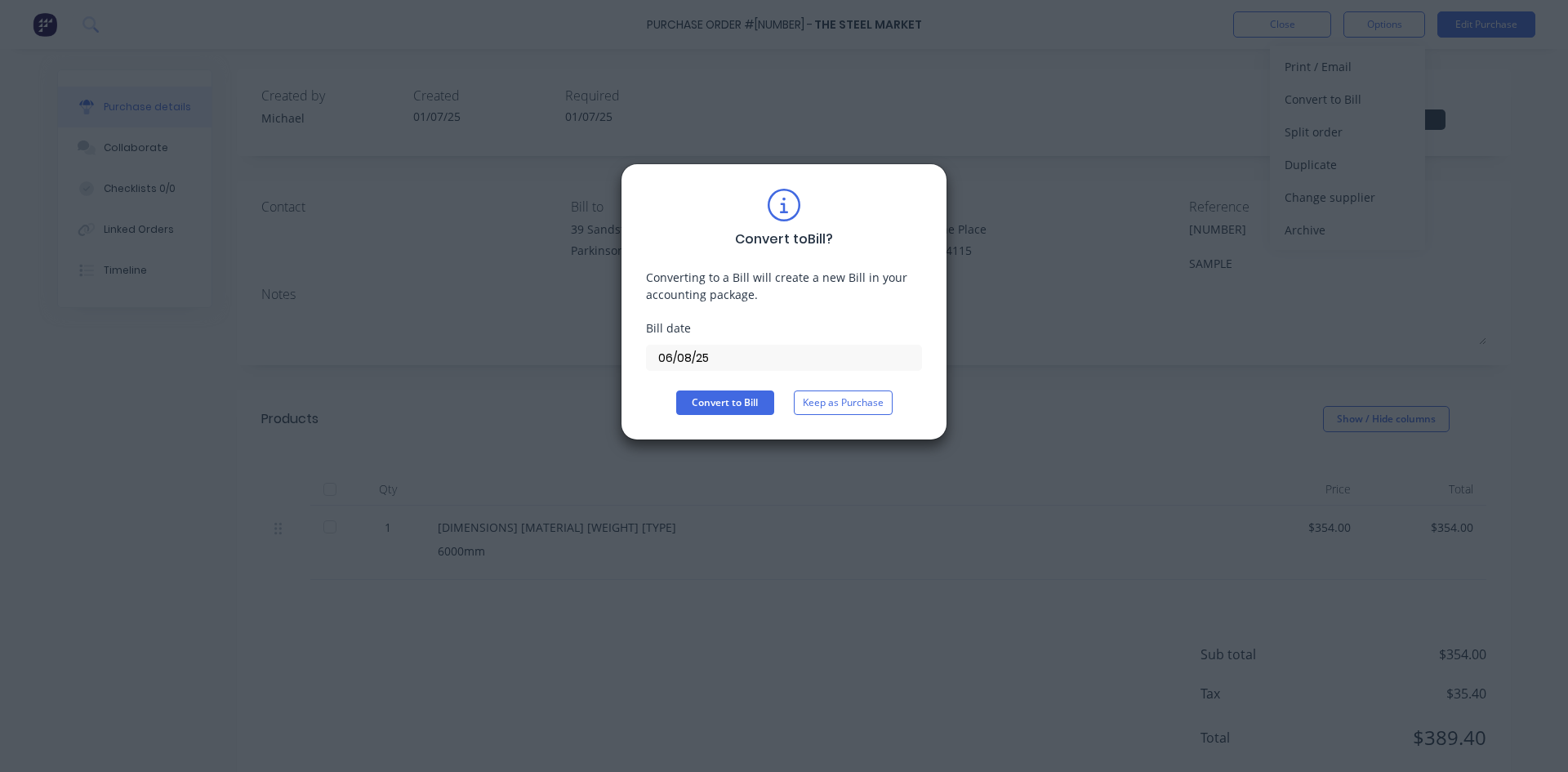 click on "06/08/25" at bounding box center (784, 358) 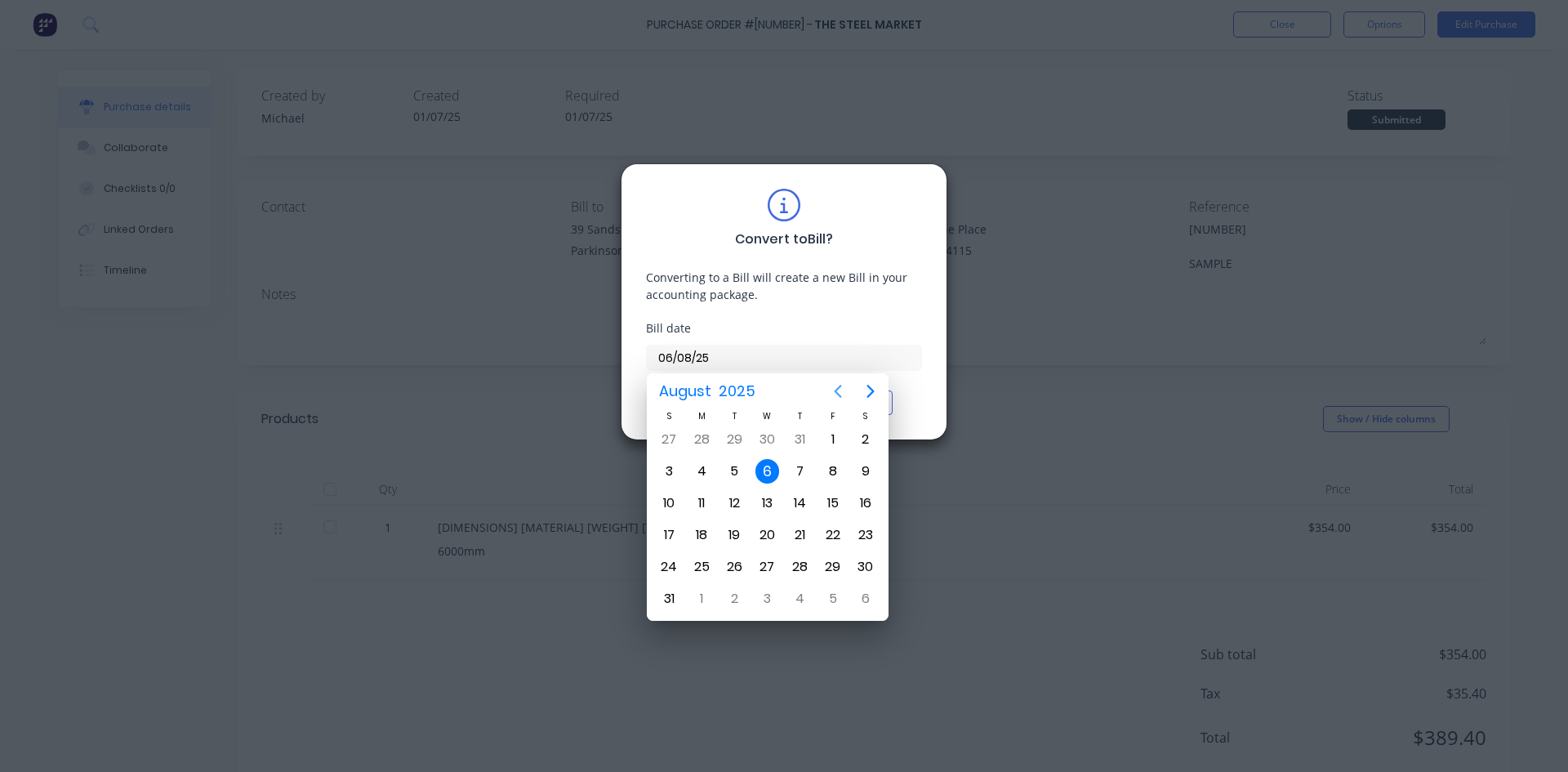 click 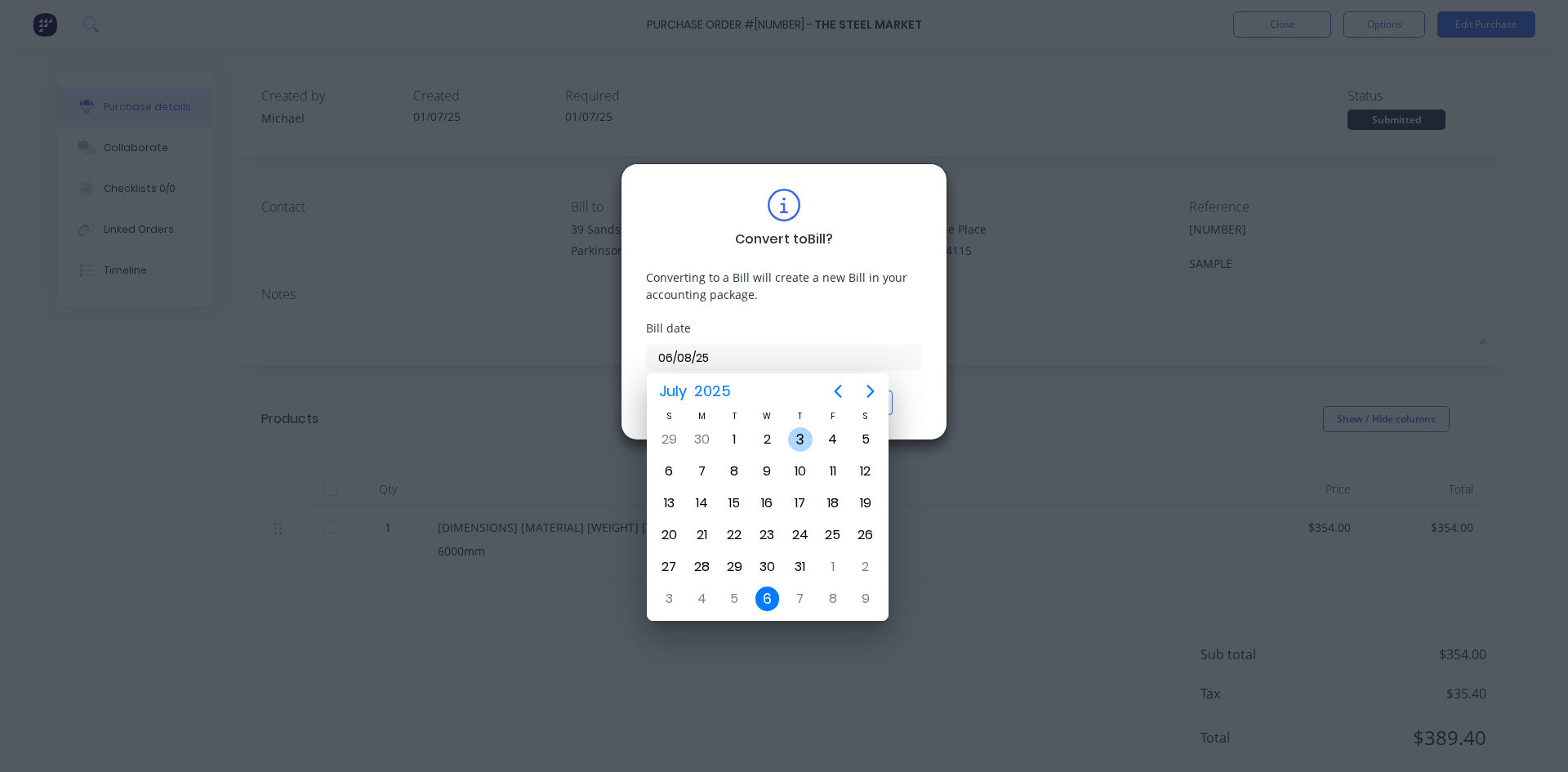 click on "3" at bounding box center (800, 440) 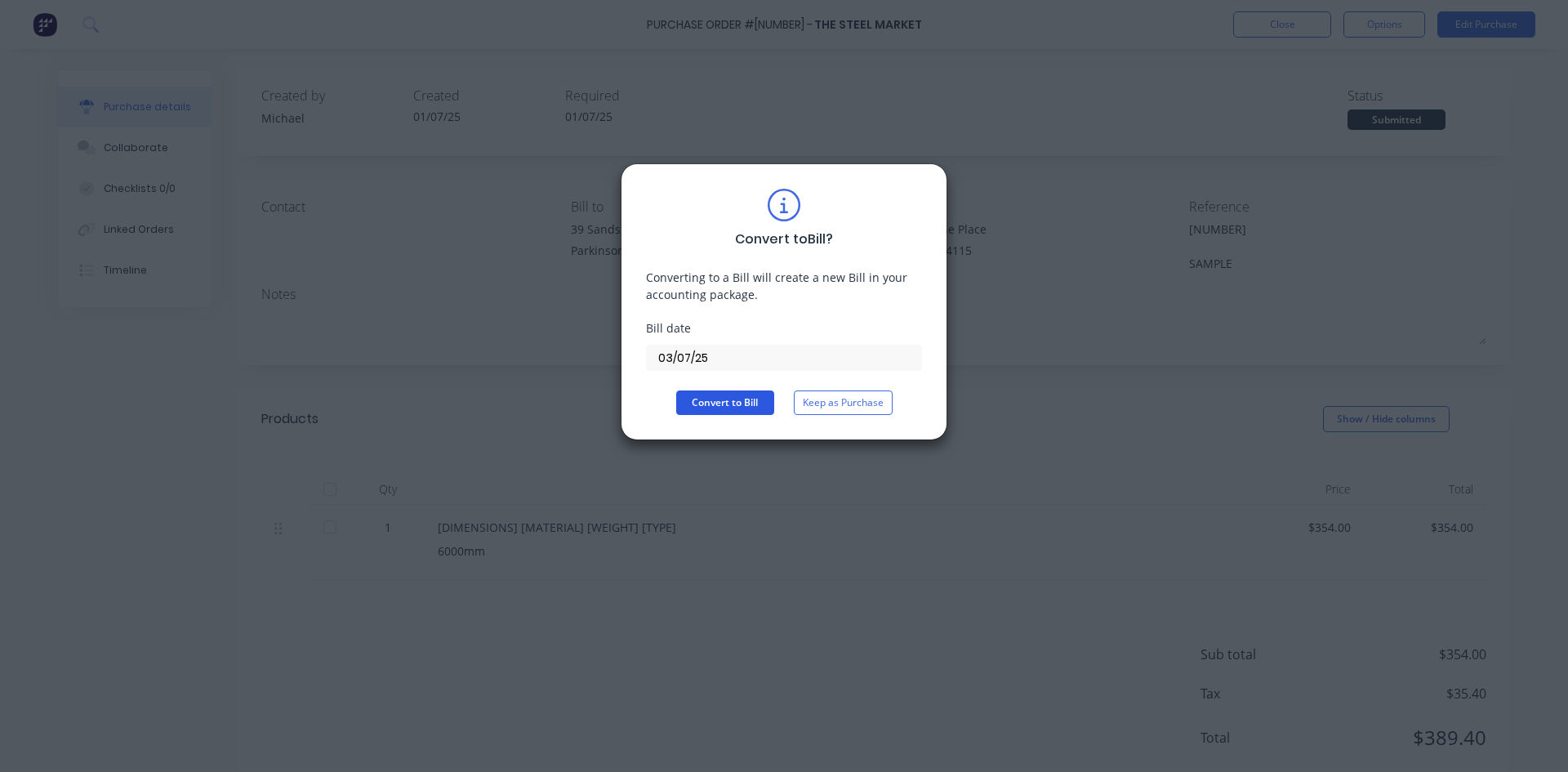 click on "Convert to Bill" at bounding box center [725, 403] 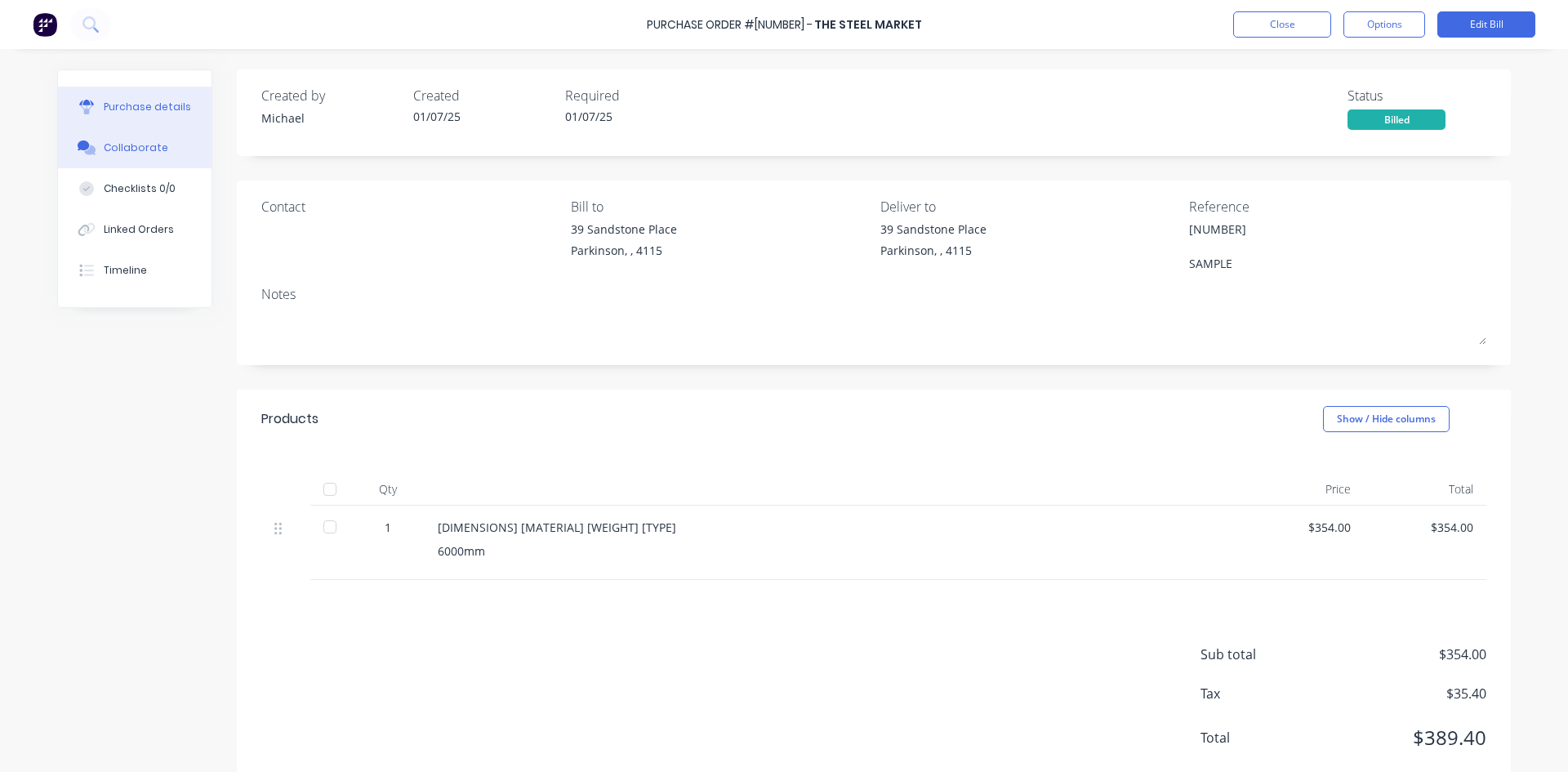 click on "Collaborate" at bounding box center (136, 148) 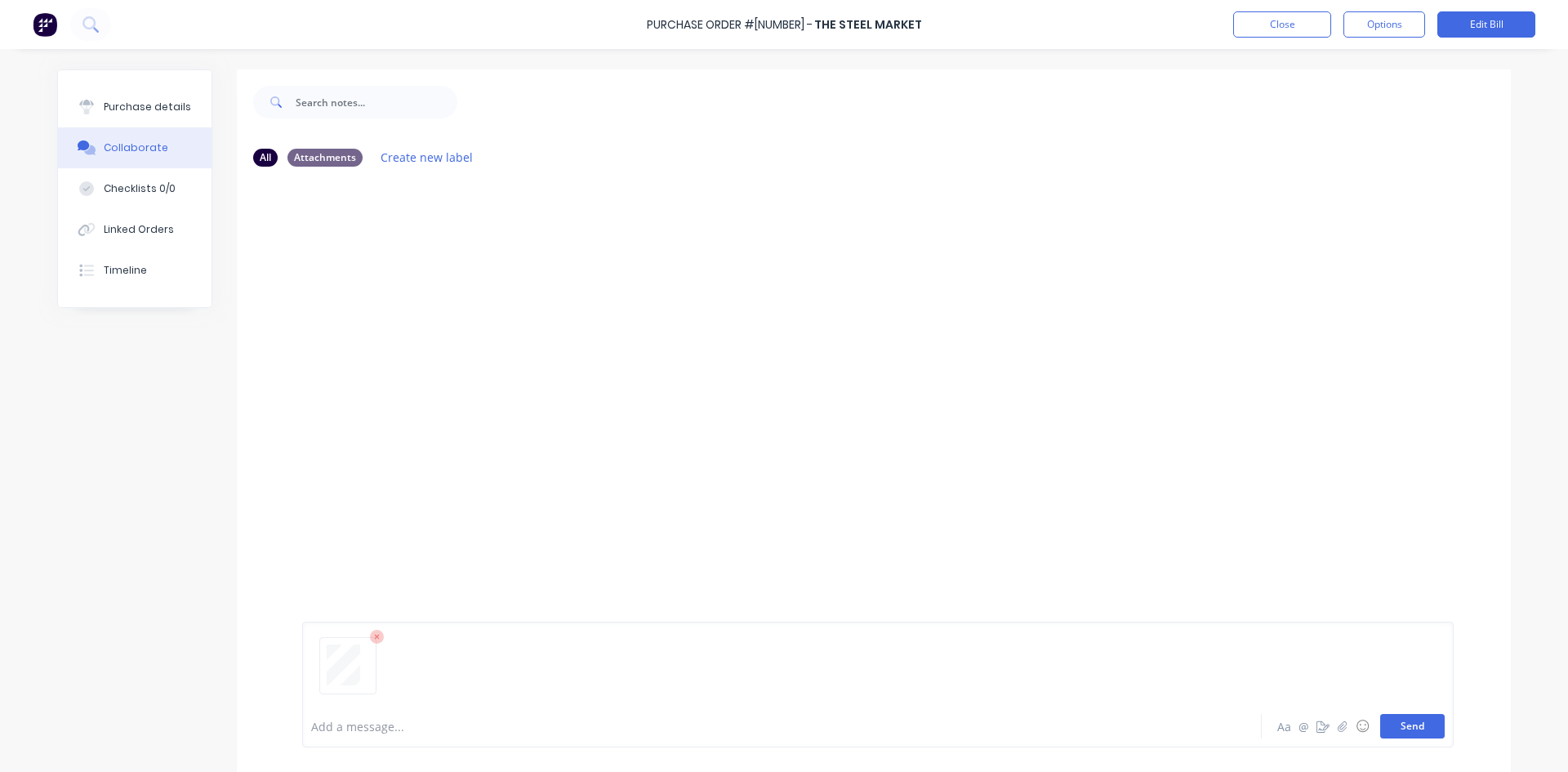 click on "Send" at bounding box center (1412, 726) 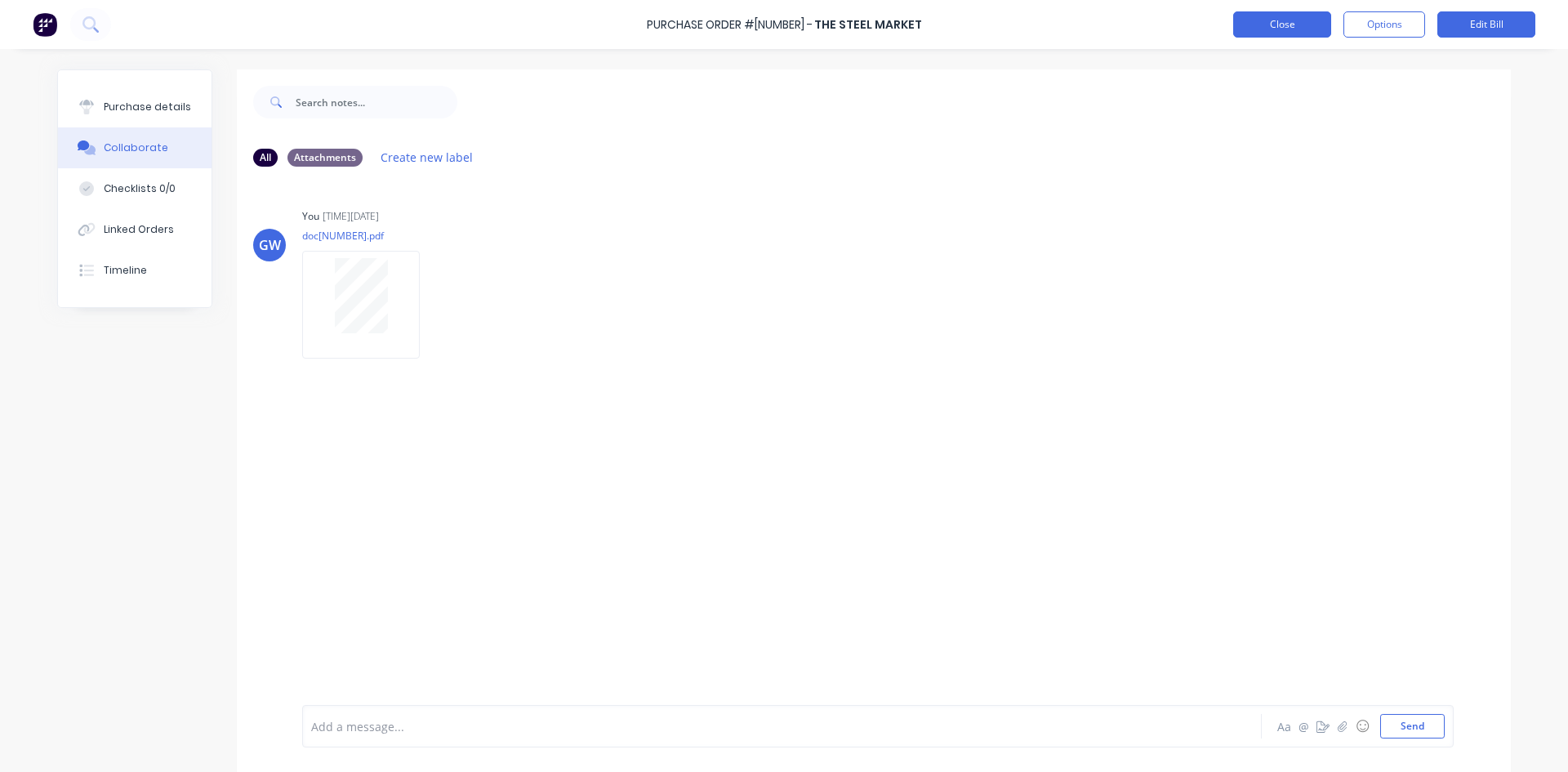 click on "Close" at bounding box center (1282, 25) 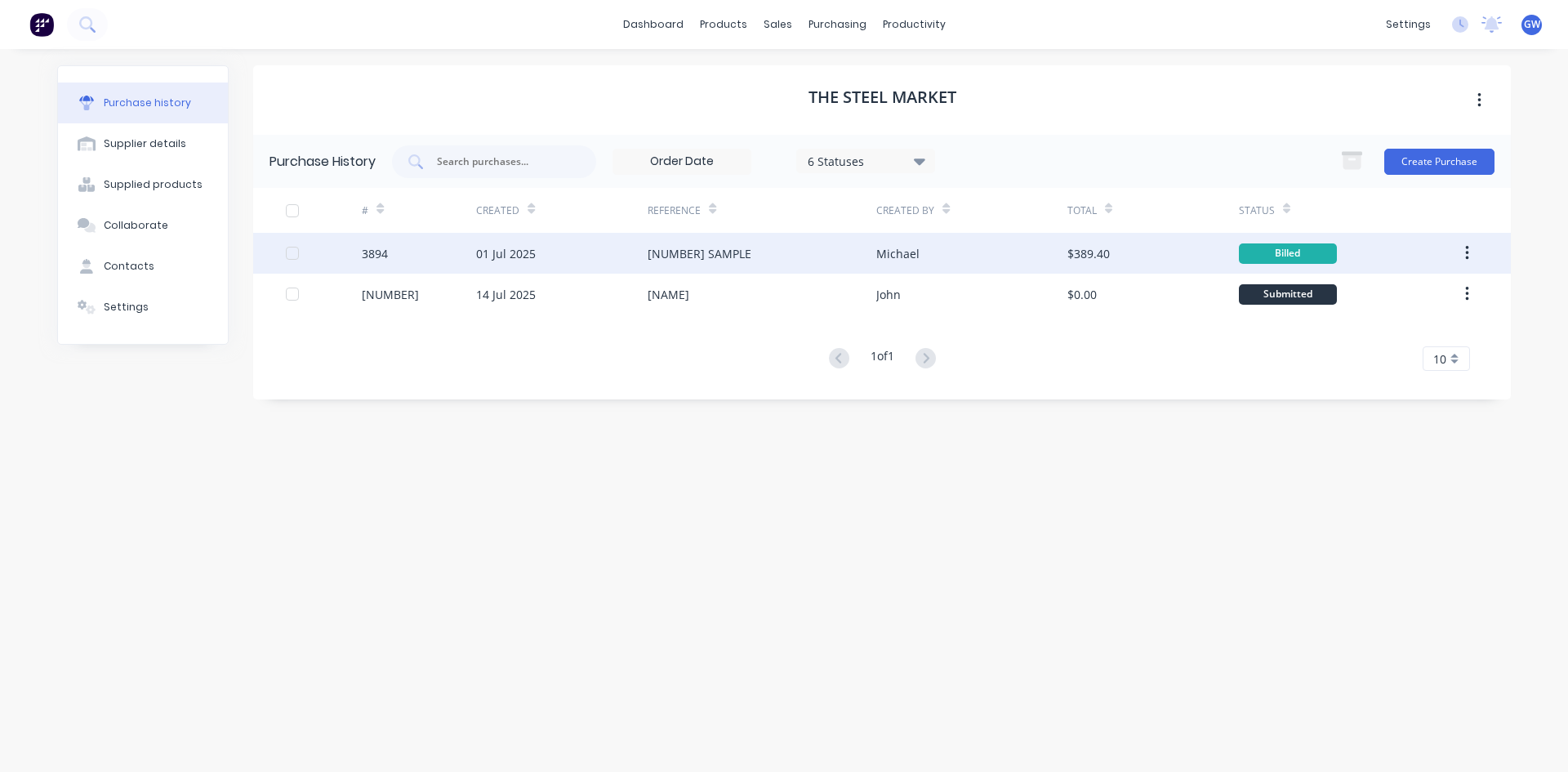 click at bounding box center [1467, 253] 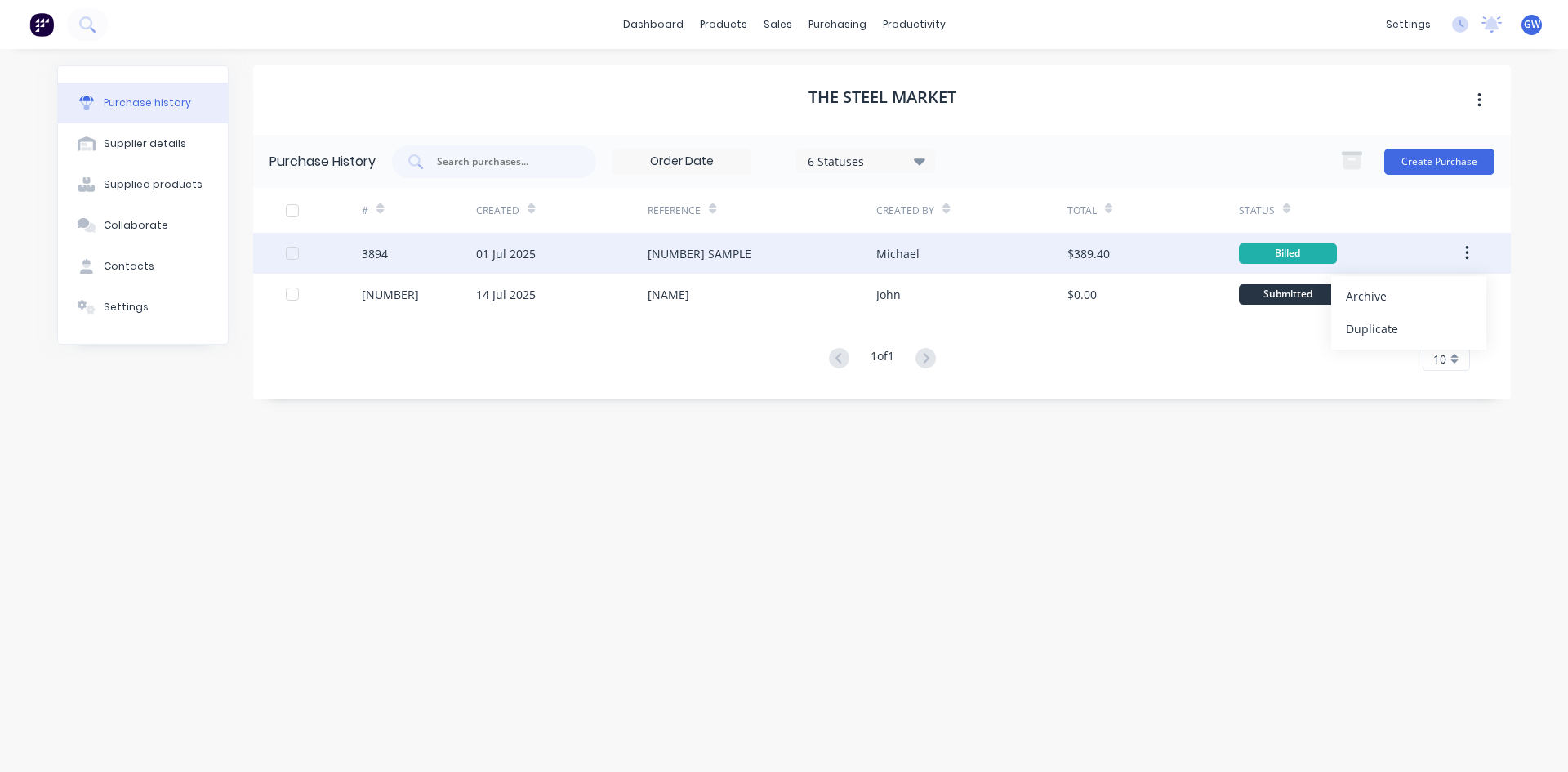 click on "Archive" at bounding box center [1409, 296] 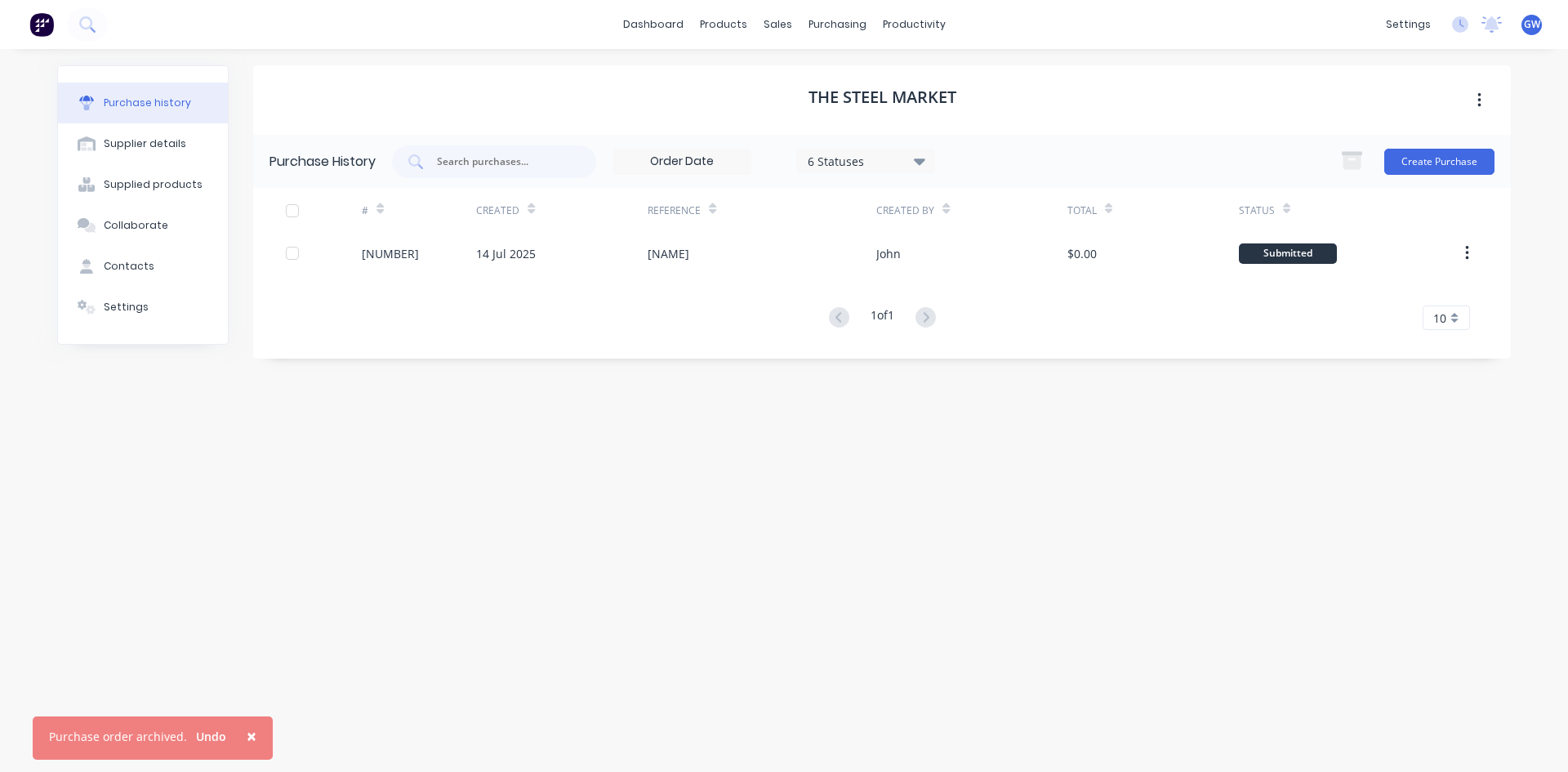 click on "The Steel Market   Purchase History 6 Statuses 6 Statuses Create Purchase   #   Created   Reference   Created By   Total   Status   [NUMBER] [DATE] [NAME] [FIRST] $[PRICE] Submitted   1  of  1 10 5 10 15 20 25 30 35" at bounding box center [882, 402] 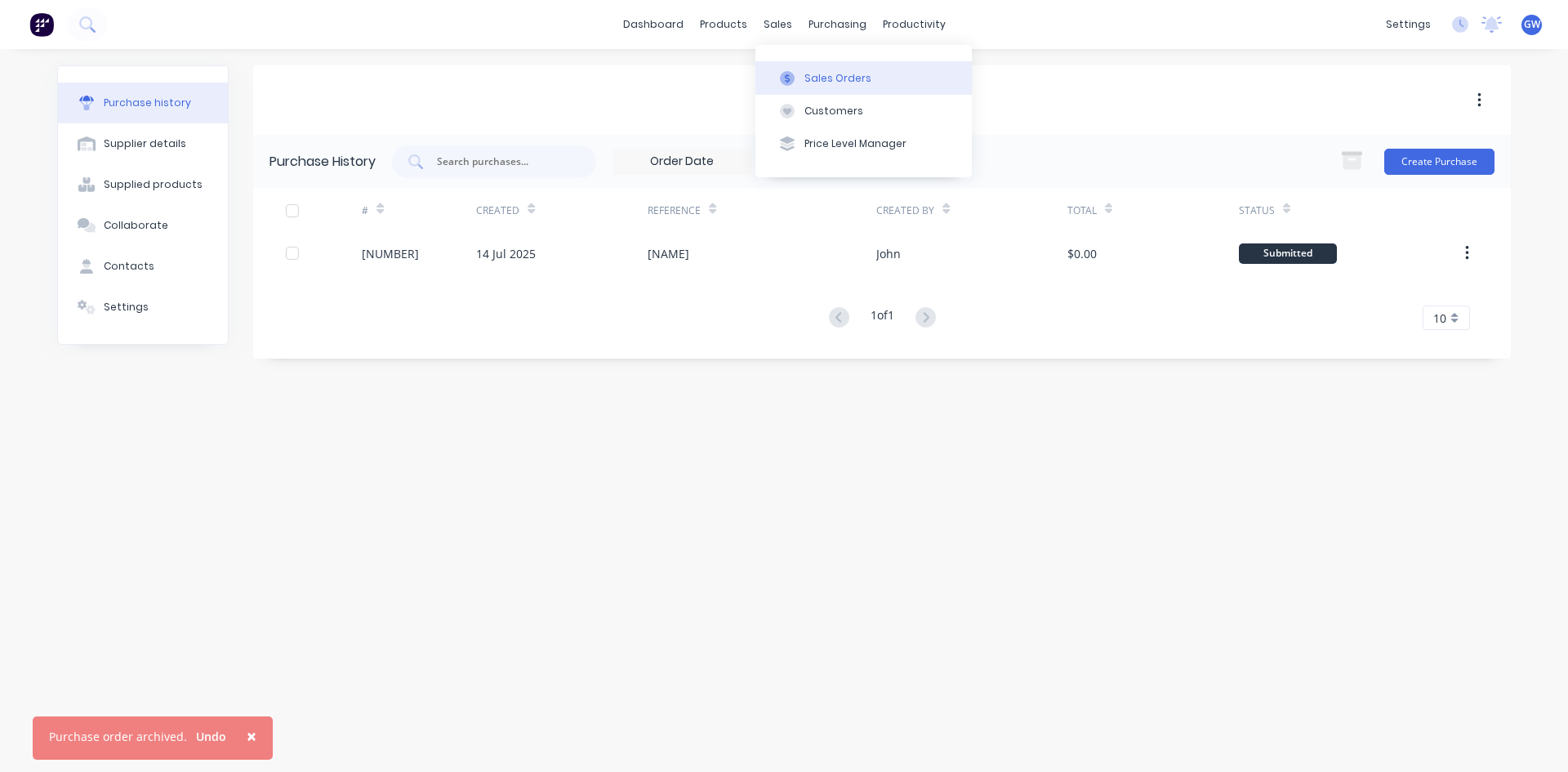 click on "Sales Orders" at bounding box center [838, 78] 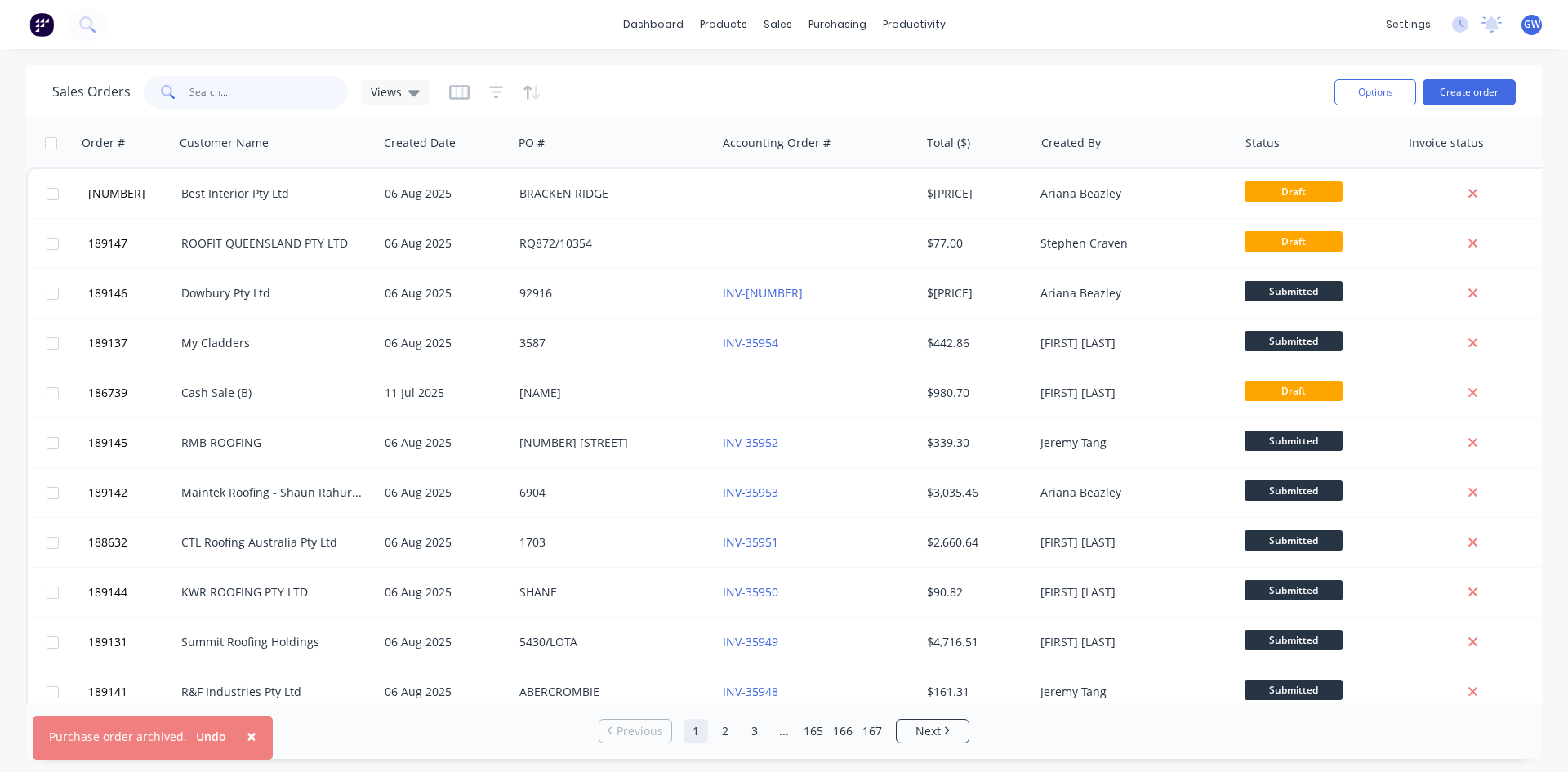 click at bounding box center [269, 92] 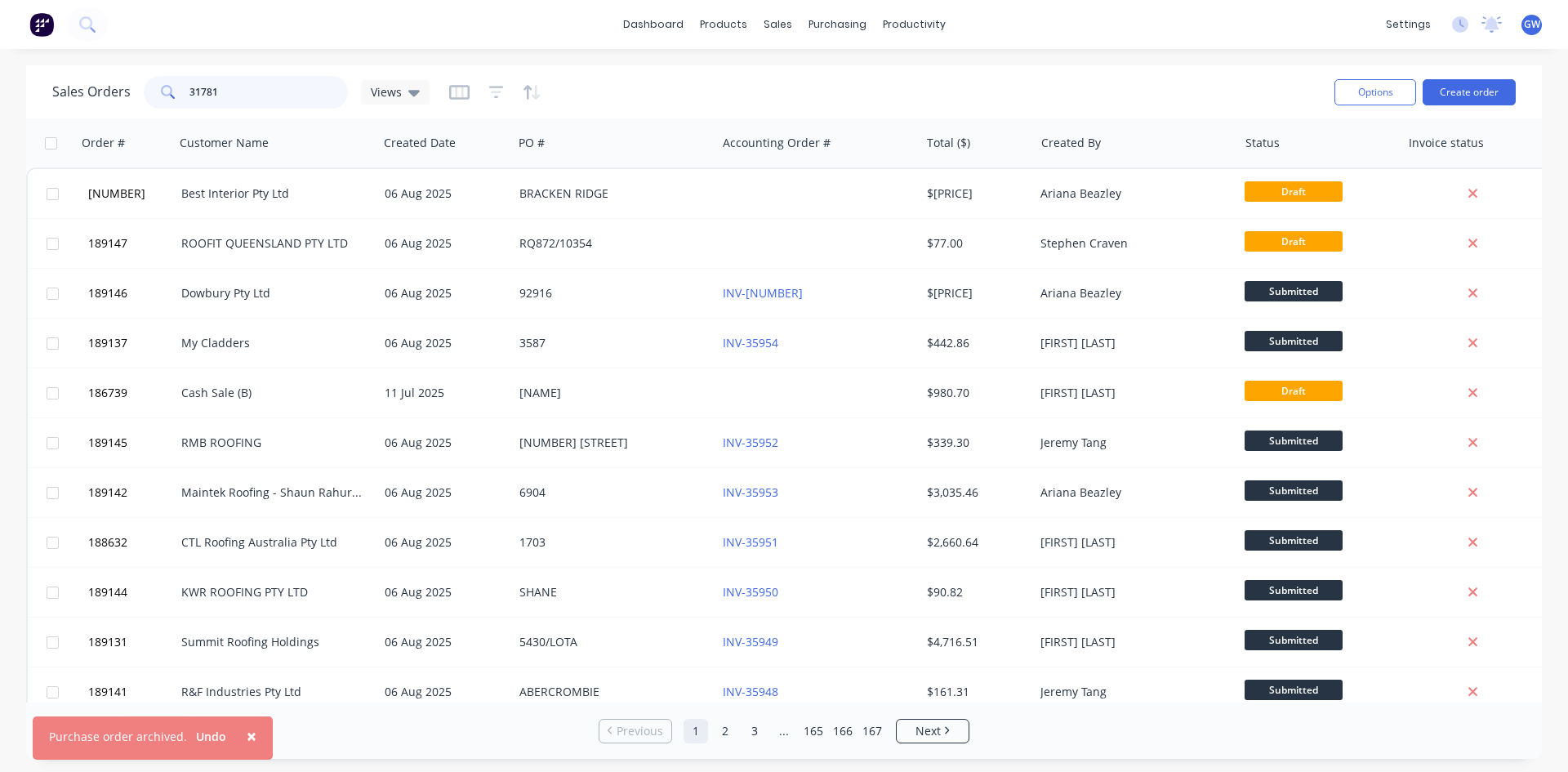 type on "31781" 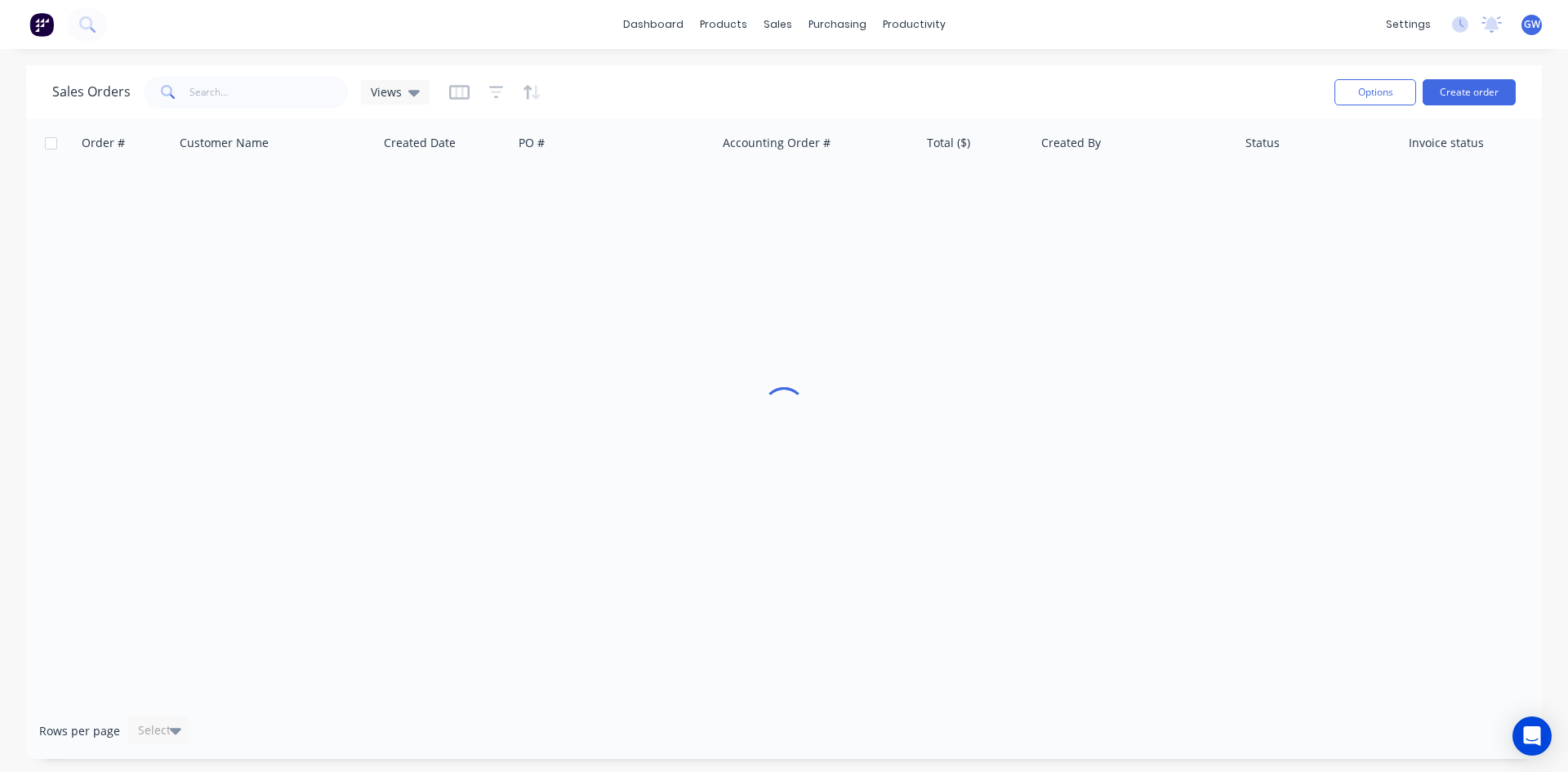 scroll, scrollTop: 0, scrollLeft: 0, axis: both 